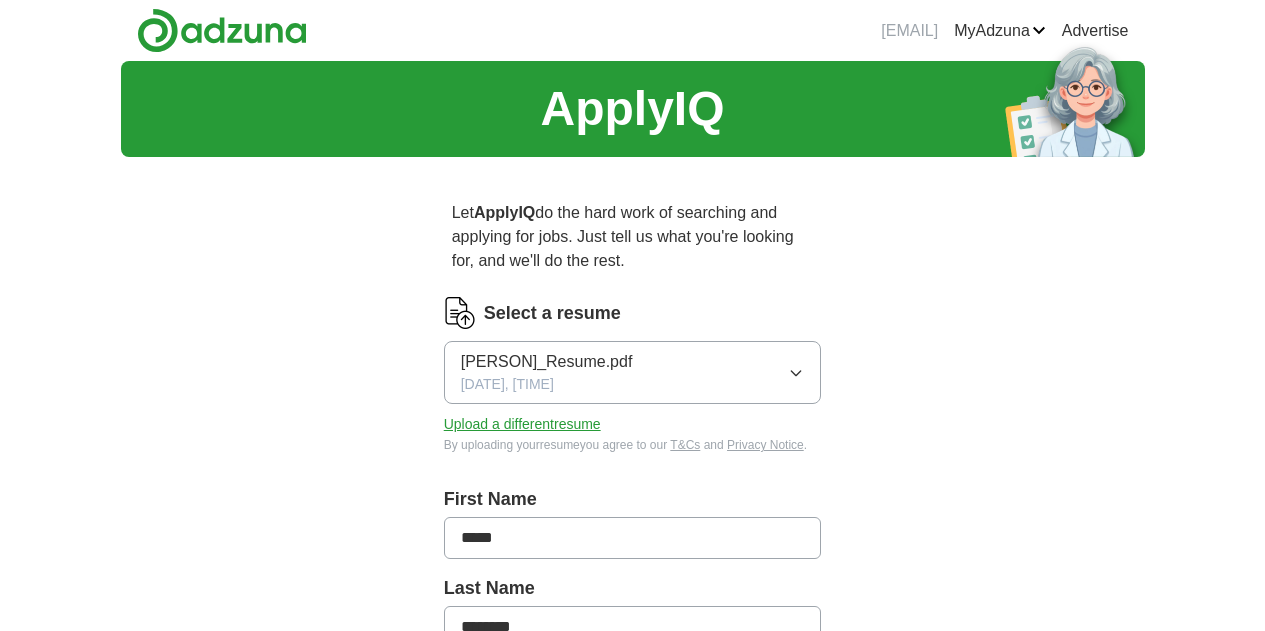 scroll, scrollTop: 0, scrollLeft: 0, axis: both 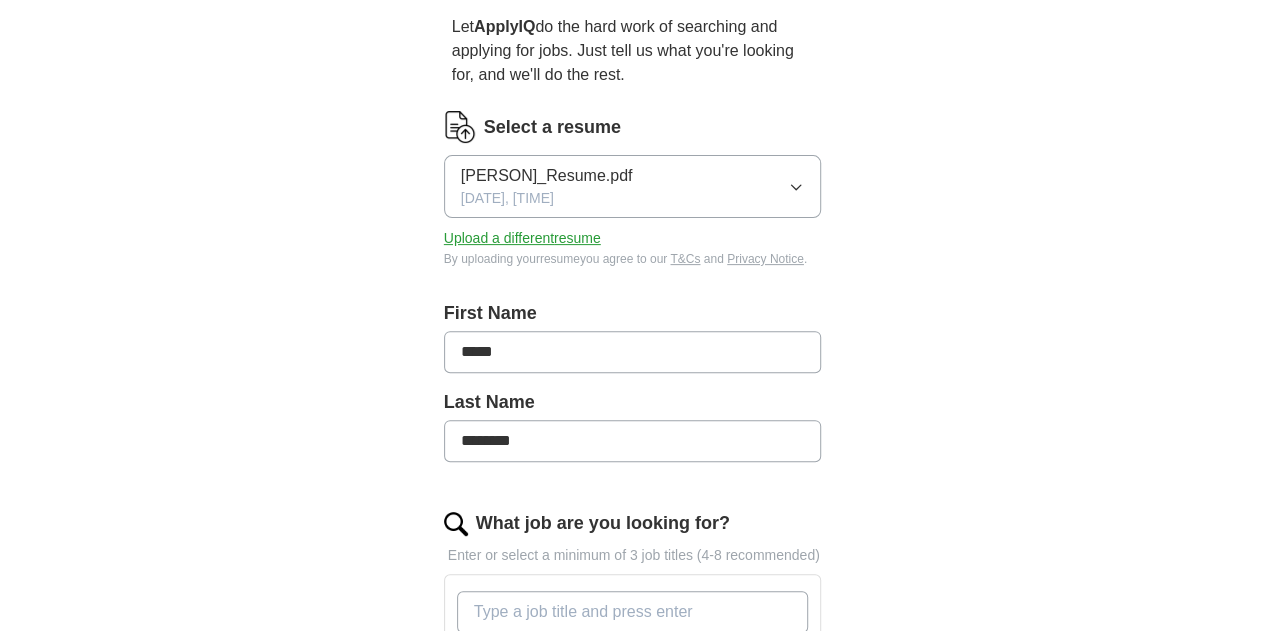 click on "[PERSON]_Resume.pdf [DATE], [TIME]" at bounding box center (633, 186) 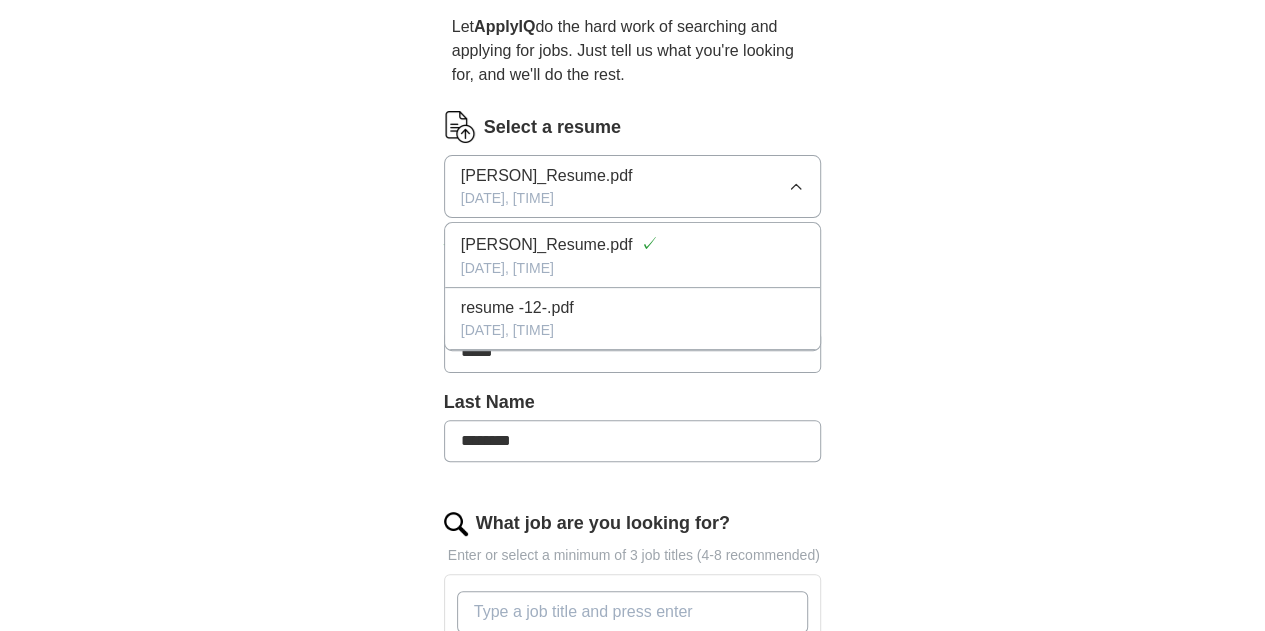 scroll, scrollTop: 0, scrollLeft: 0, axis: both 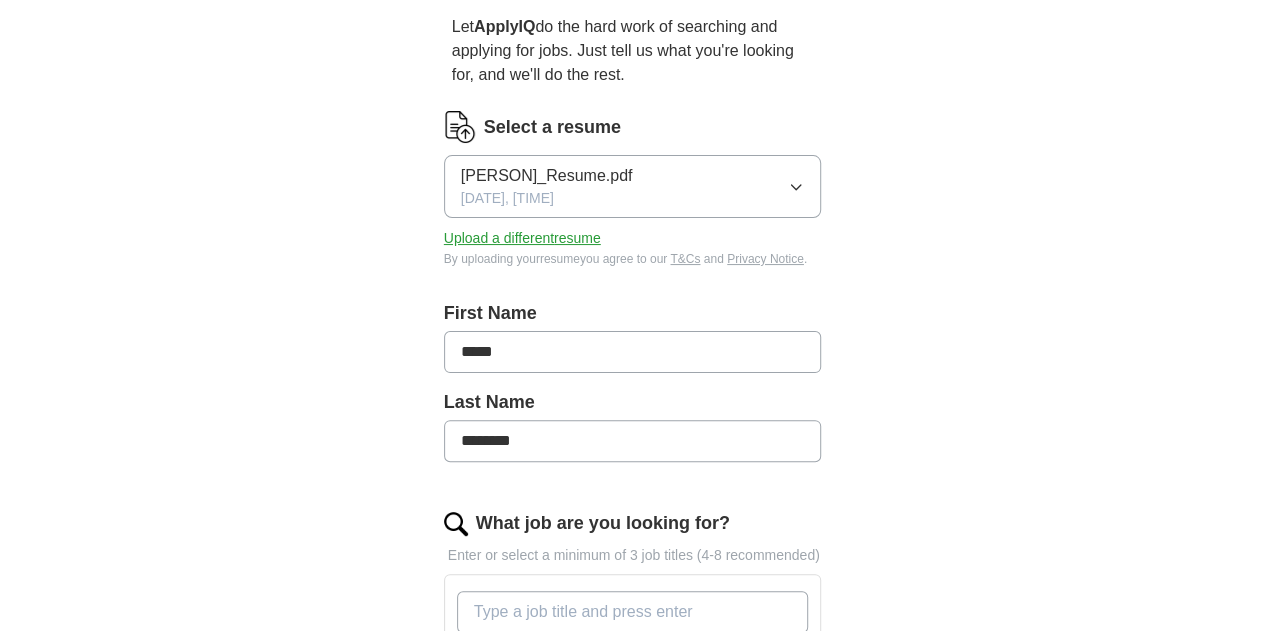 click on "Select a resume [PERSON]_[RESUME].pdf [DATE], [TIME] Upload a different resume By uploading your resume you agree to our T&Cs and Privacy Notice. First Name ***** Last Name ******** What job are you looking for? Enter or select a minimum of 3 job titles (4-8 recommended) Where do you want to work? 25 mile radius Advanced Start applying for jobs By registering, you consent to us applying to suitable jobs for you" at bounding box center (633, 500) 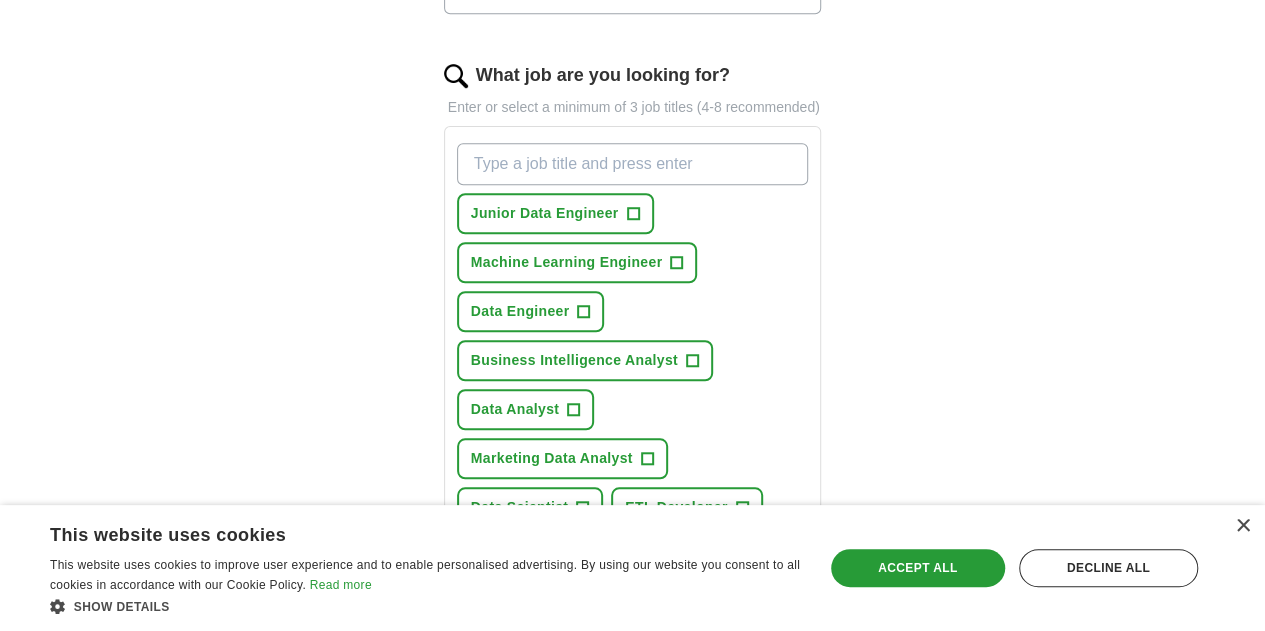 scroll, scrollTop: 637, scrollLeft: 0, axis: vertical 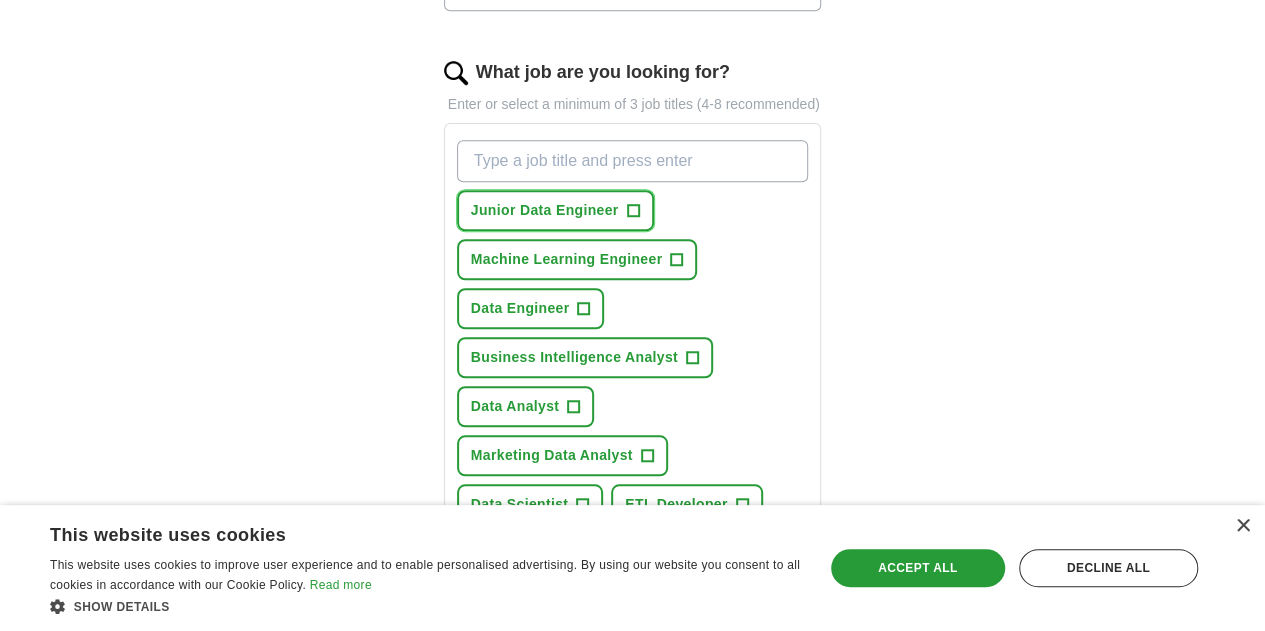 click on "Junior Data Engineer" at bounding box center [545, 210] 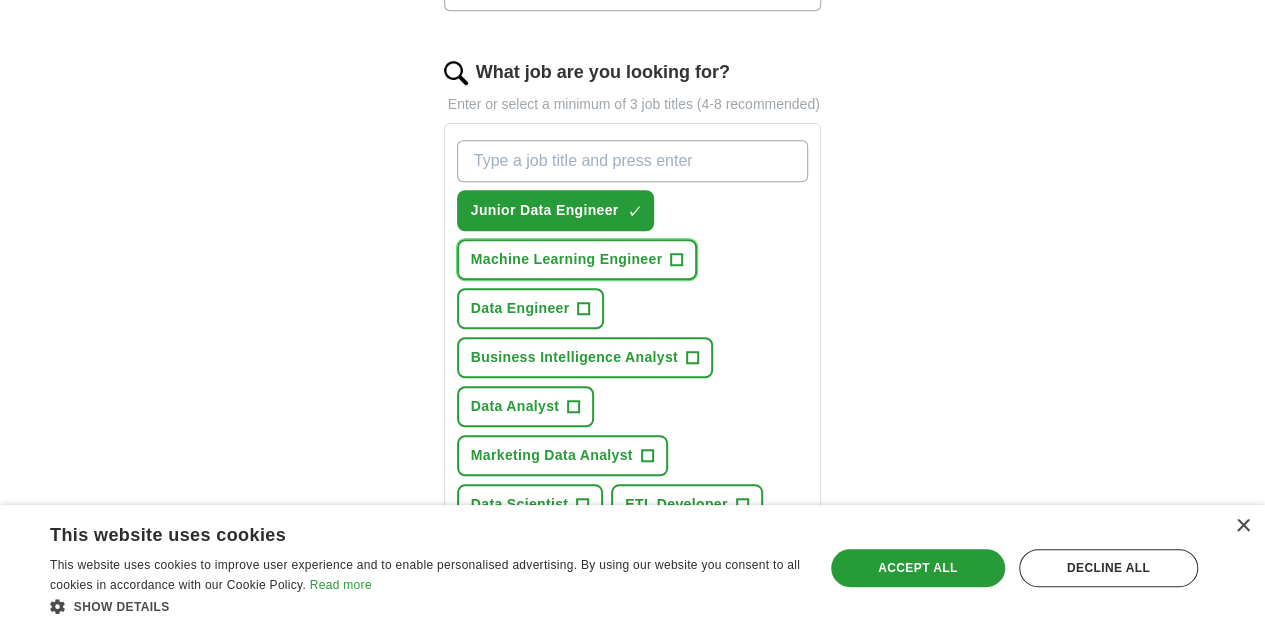 click on "Machine Learning Engineer +" at bounding box center (577, 259) 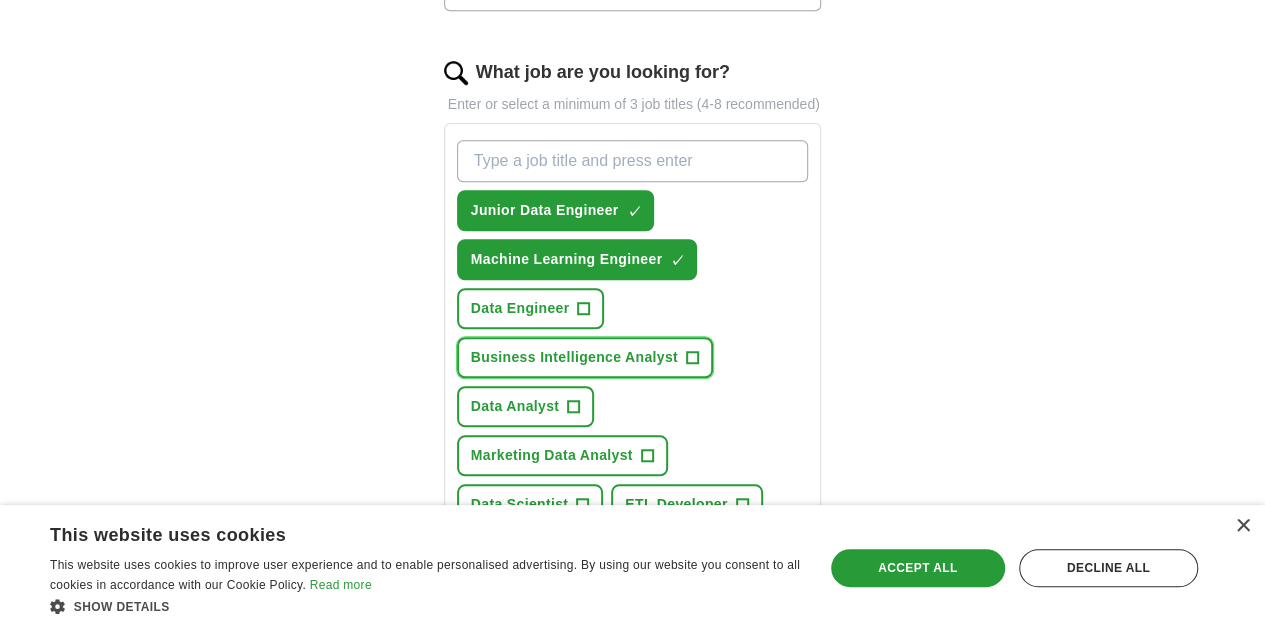 click on "Business Intelligence Analyst" at bounding box center (574, 357) 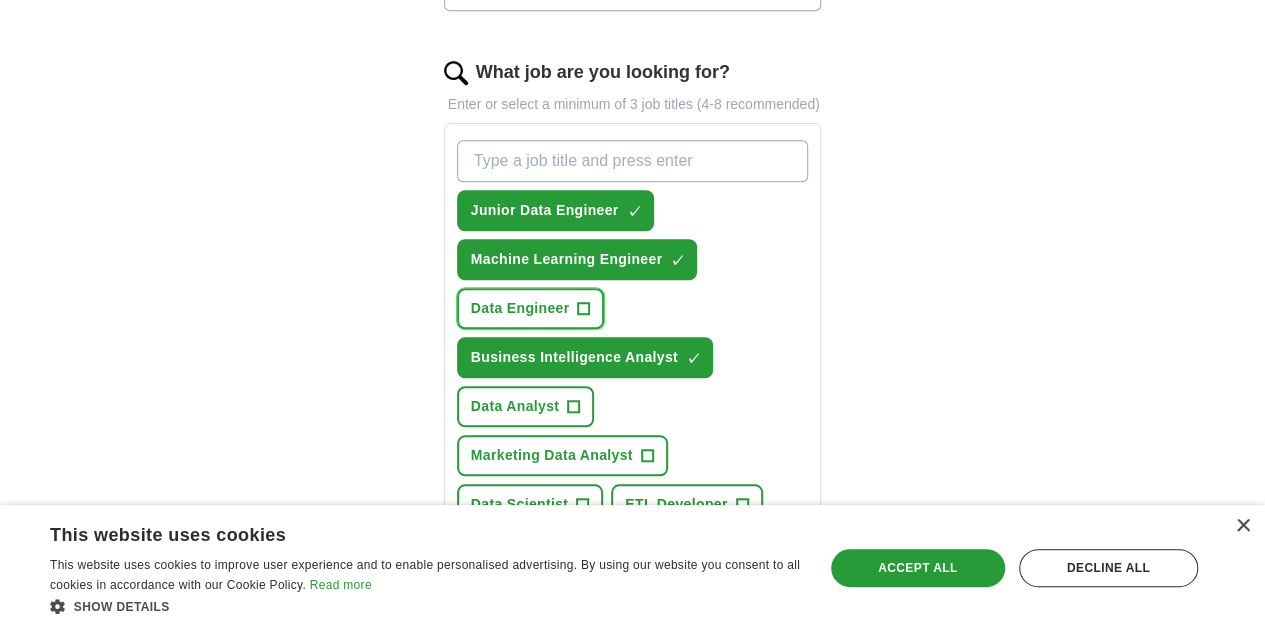 click on "Data Engineer +" at bounding box center [531, 308] 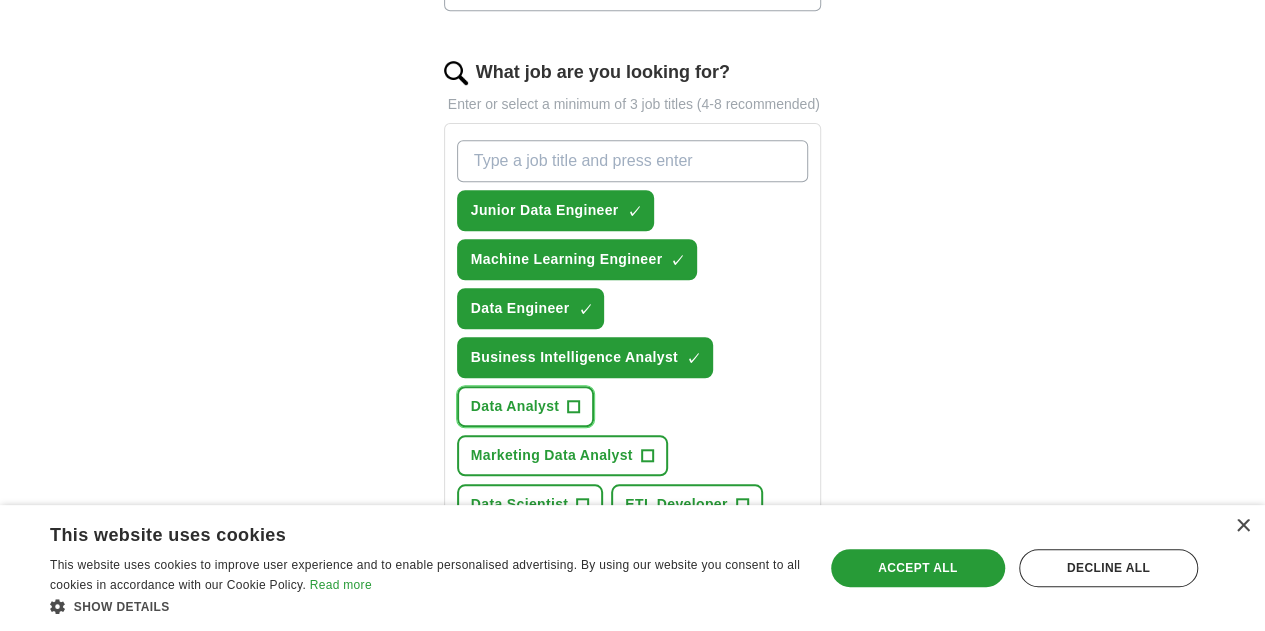 click on "Data Analyst" at bounding box center (515, 406) 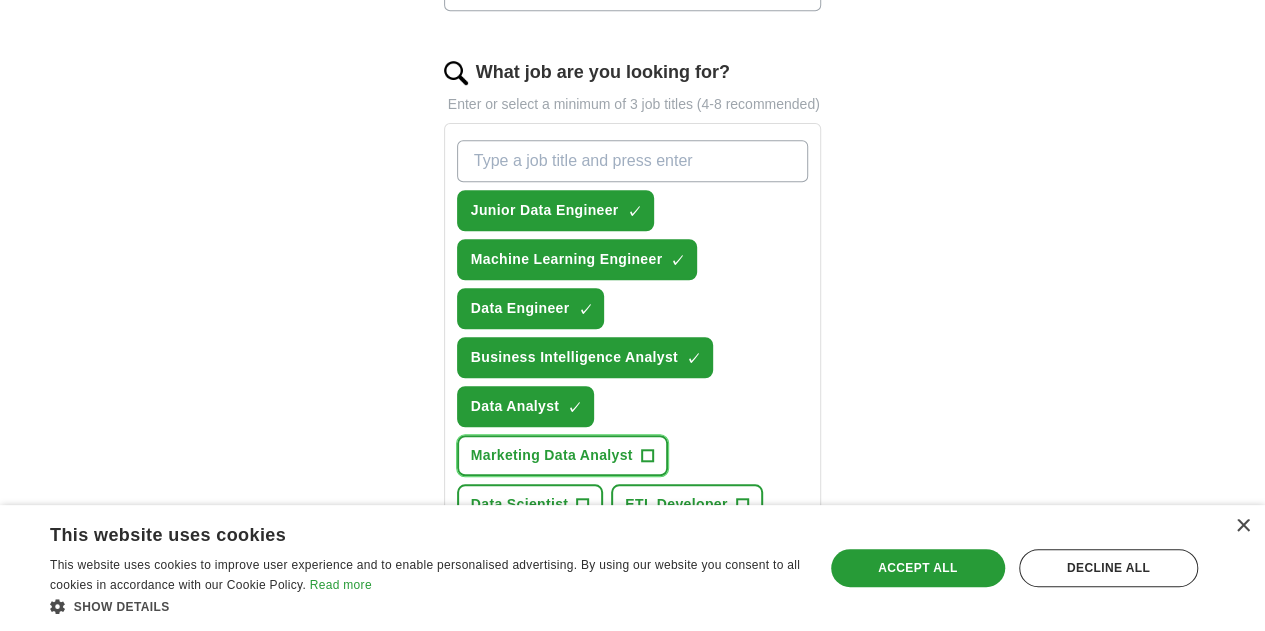 click on "Marketing Data Analyst" at bounding box center [552, 455] 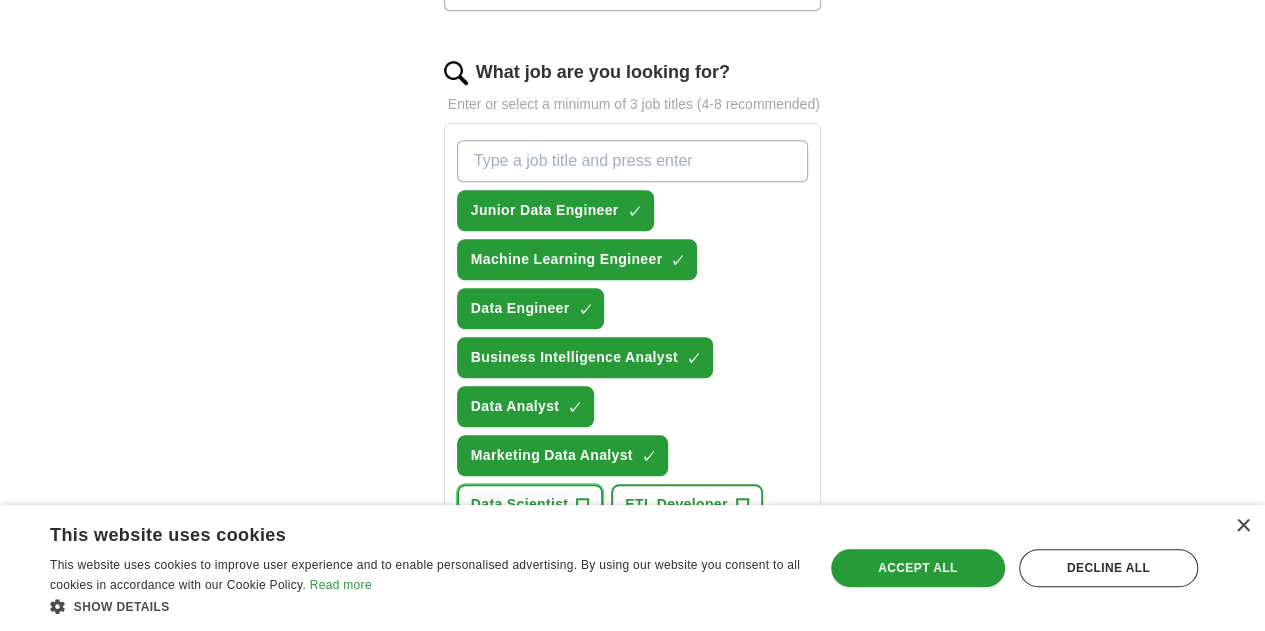 drag, startPoint x: 476, startPoint y: 322, endPoint x: 564, endPoint y: 333, distance: 88.68484 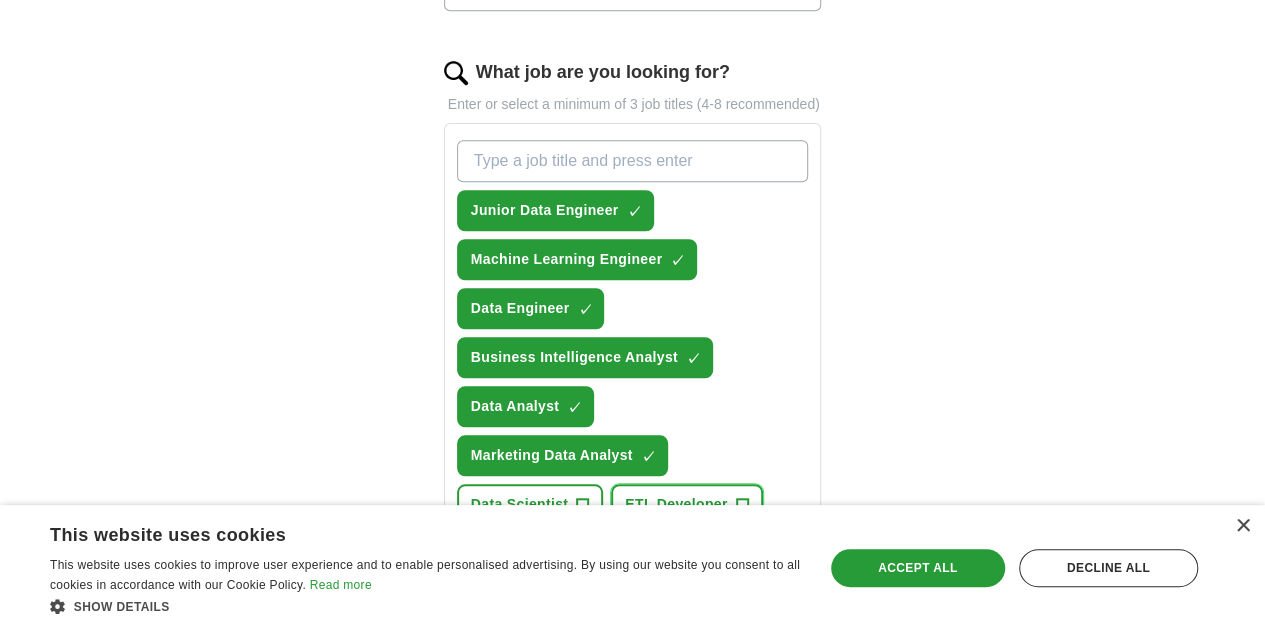 click on "ETL Developer" at bounding box center (676, 504) 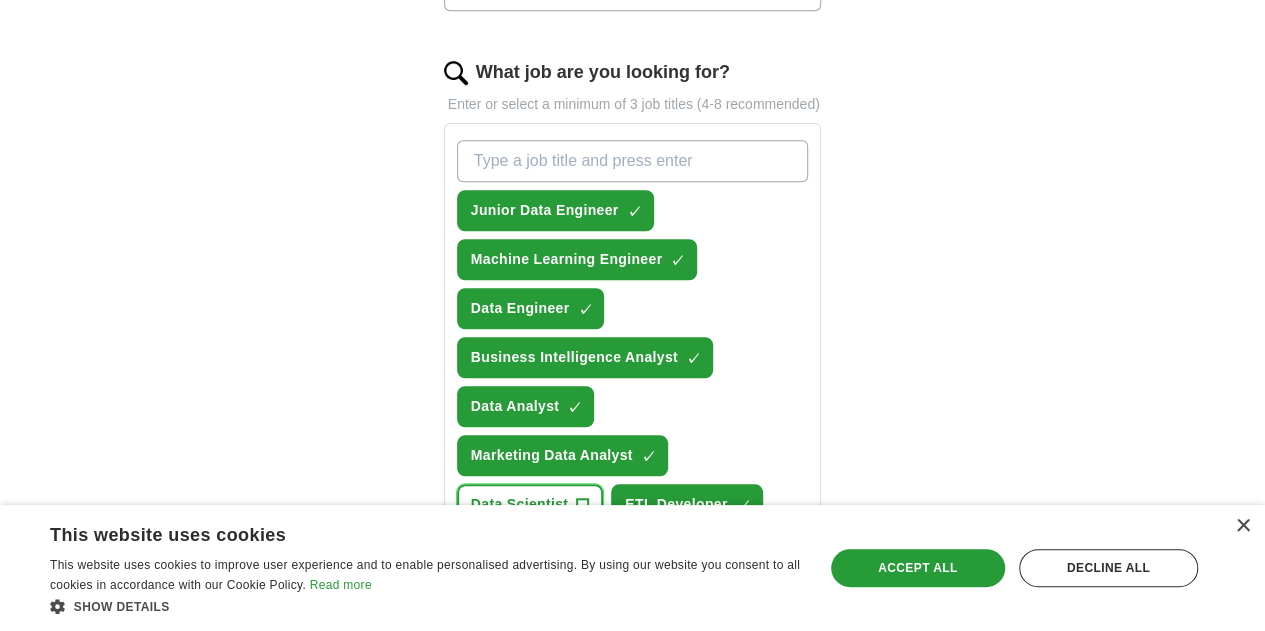 click on "Data Scientist +" at bounding box center (530, 504) 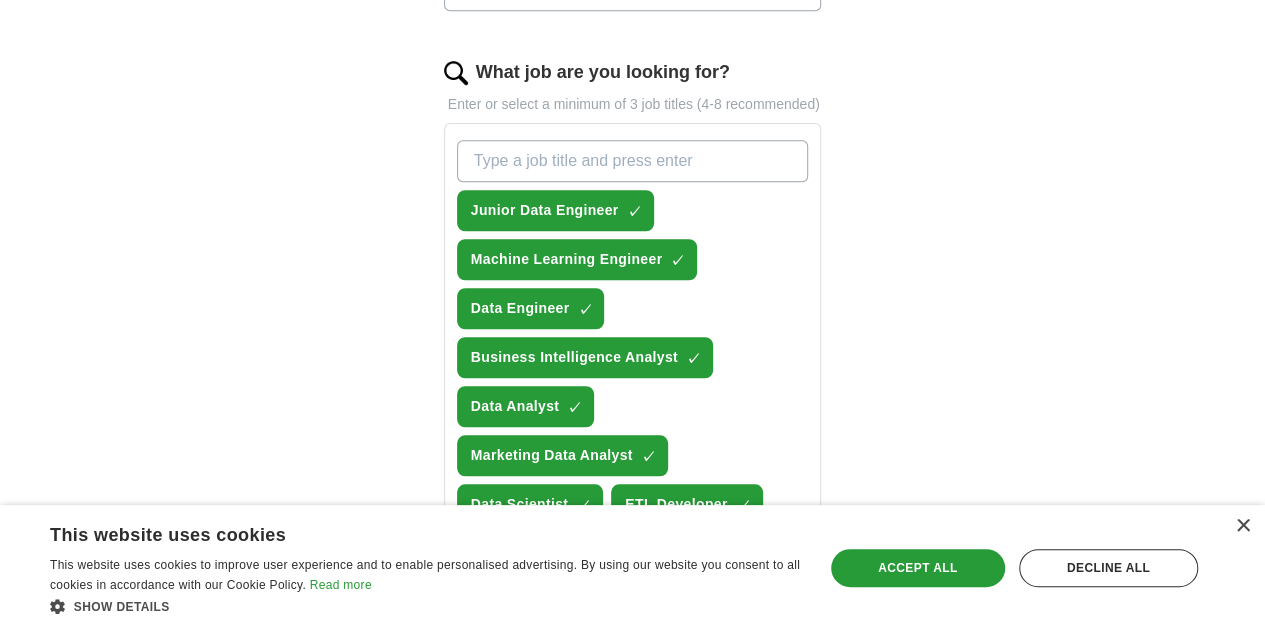 click on "Predictive Modeler +" at bounding box center [547, 553] 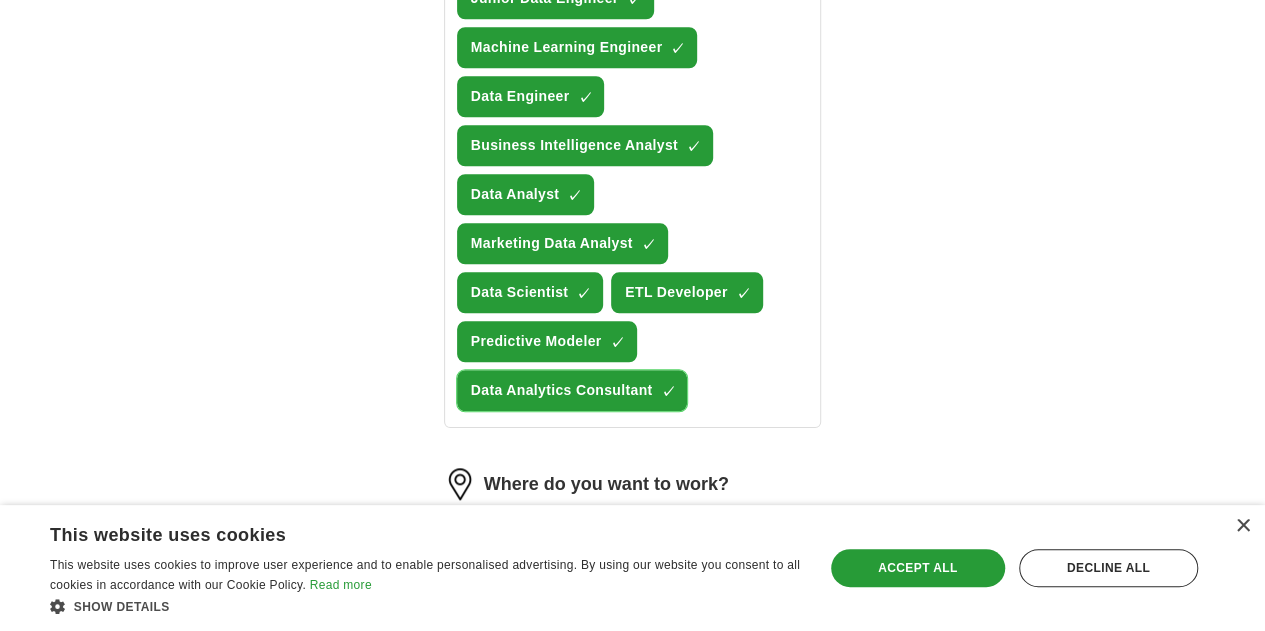 scroll, scrollTop: 862, scrollLeft: 0, axis: vertical 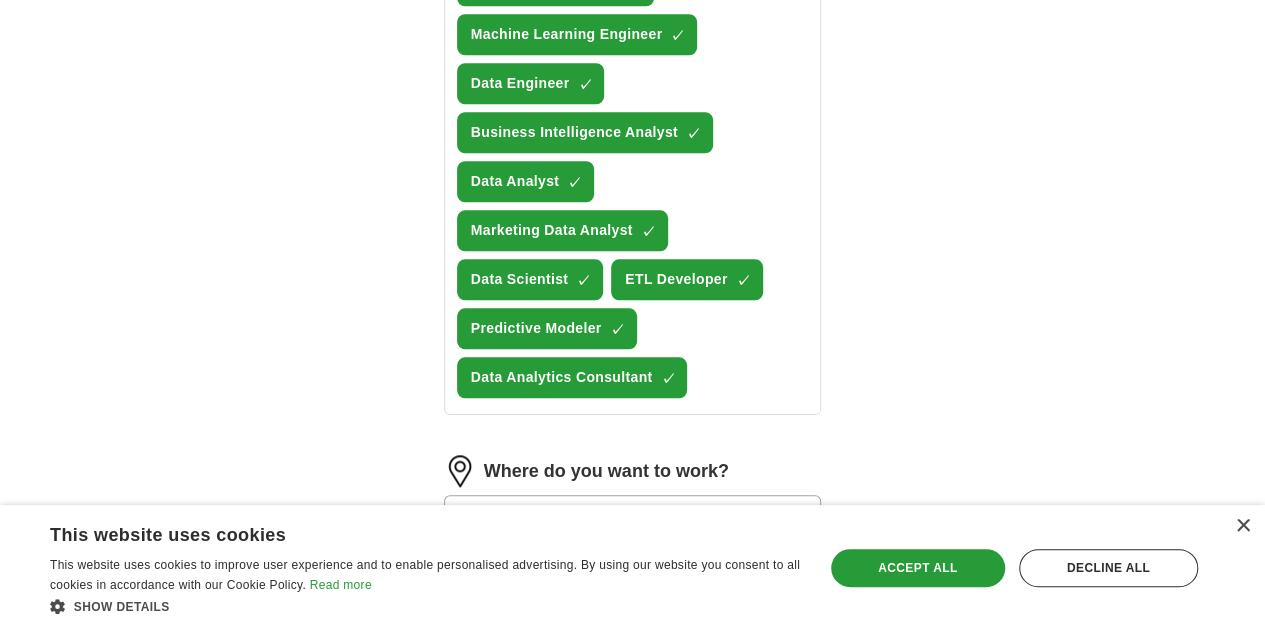 click at bounding box center (633, 516) 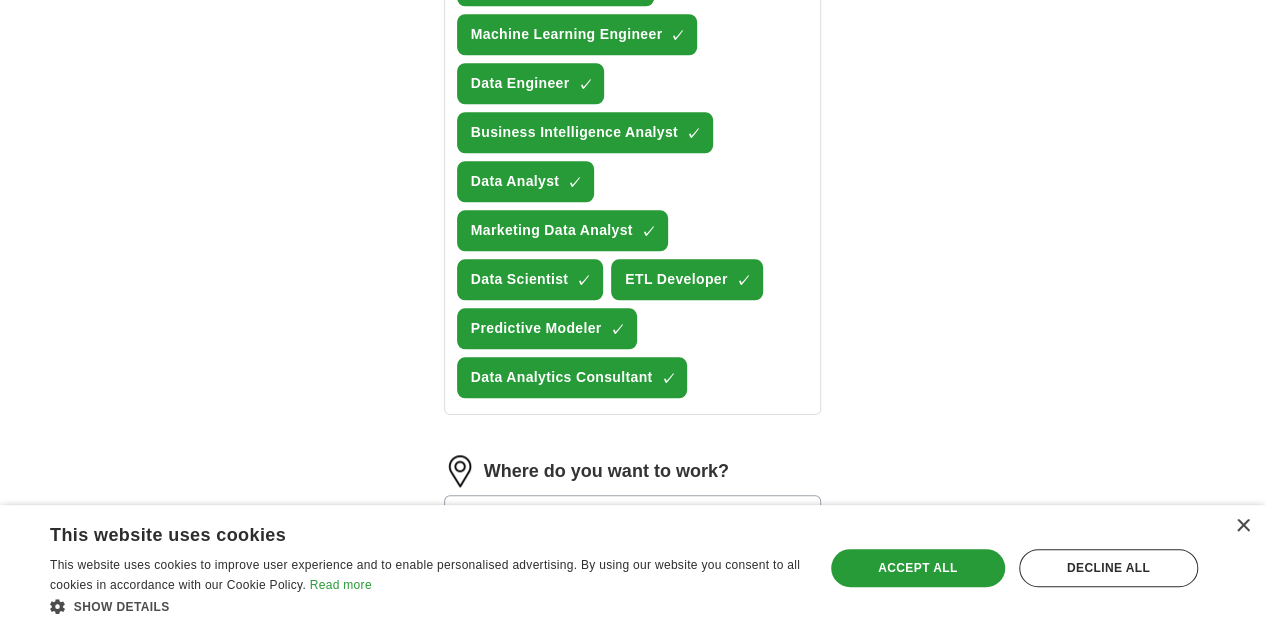 type on "********" 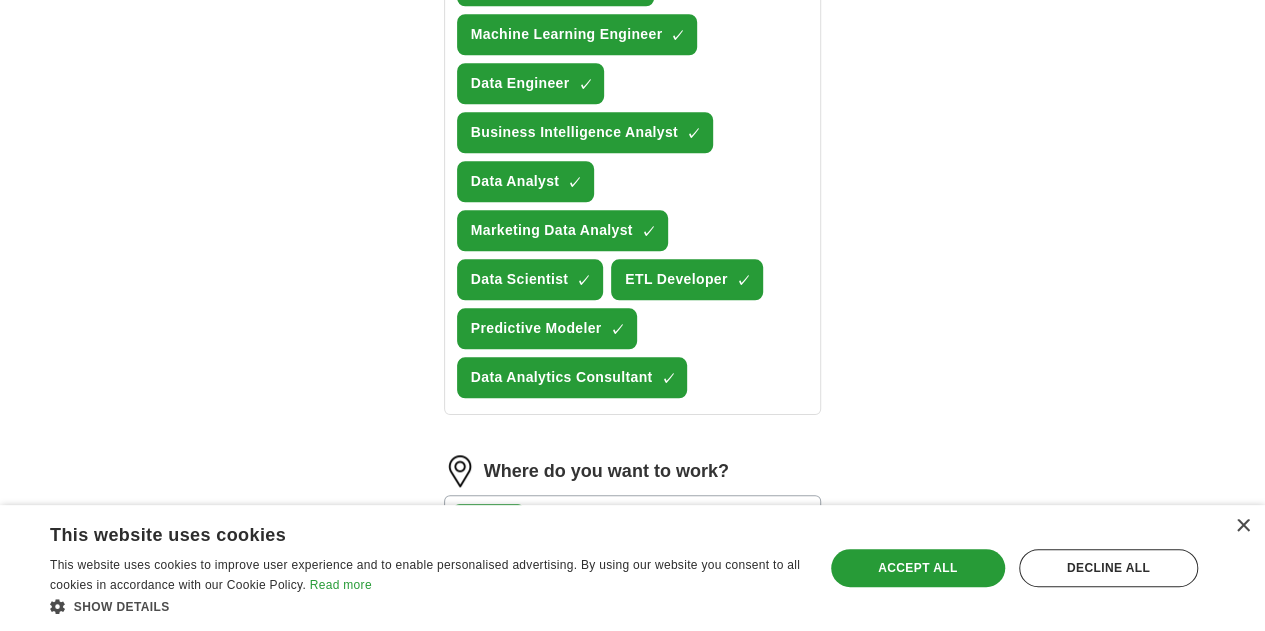 click on "25 mile radius" at bounding box center (633, 590) 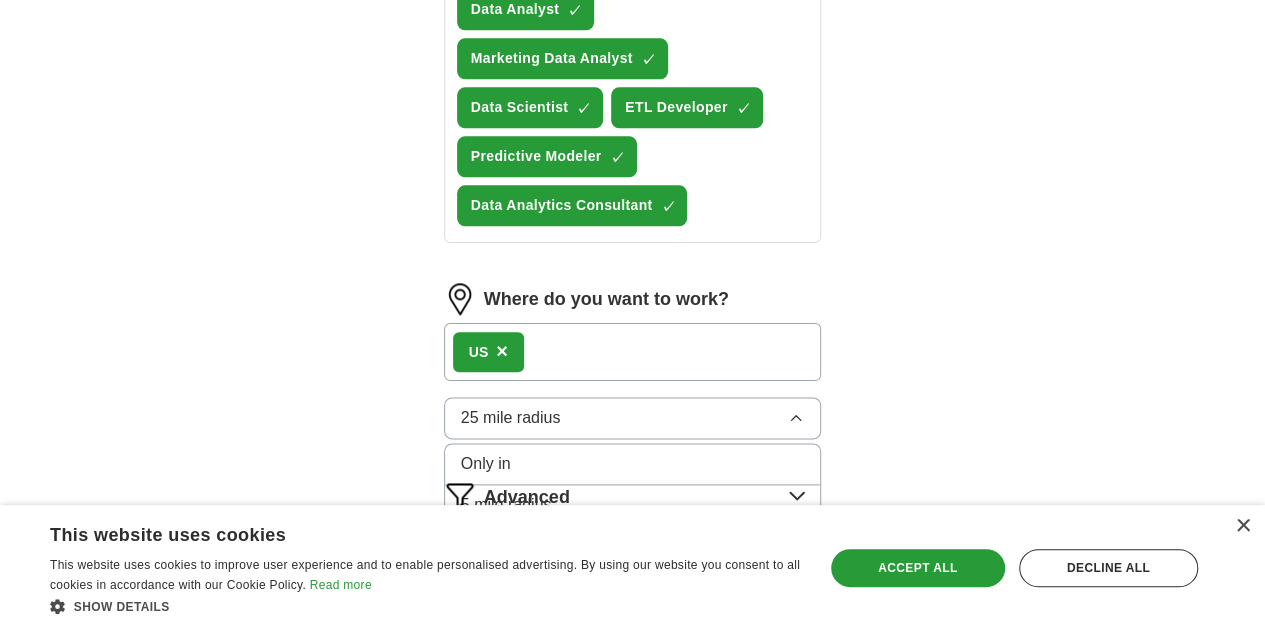 click on "100 mile radius" at bounding box center (633, 672) 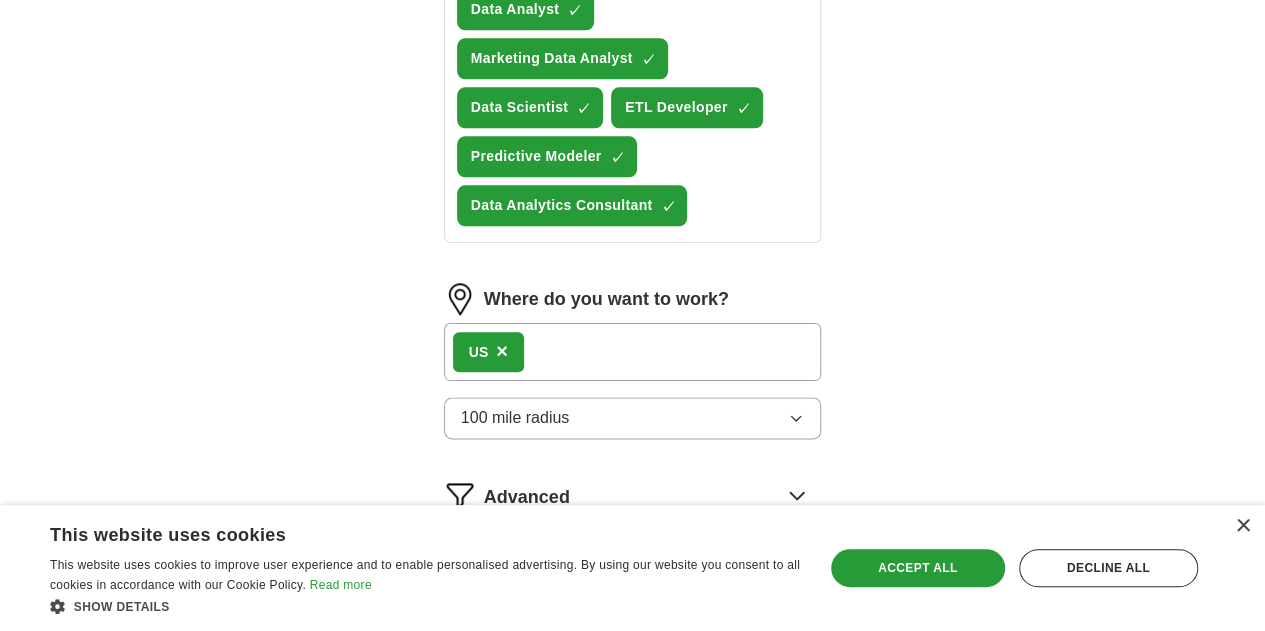click on "Start applying for jobs" at bounding box center [633, 580] 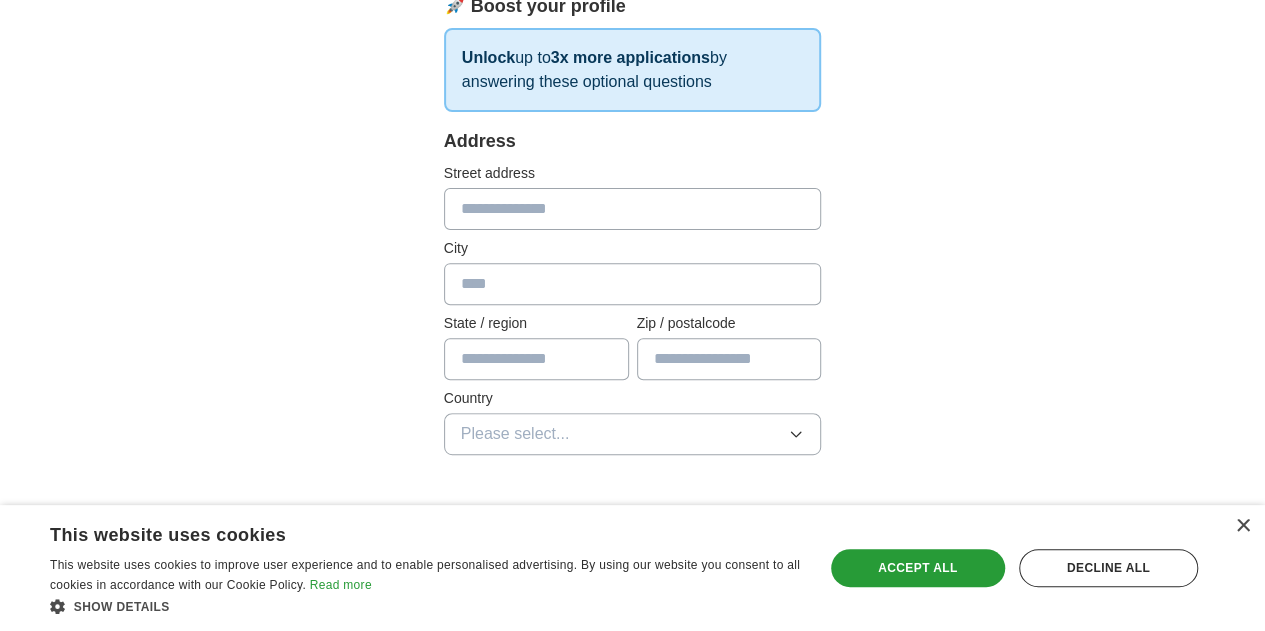 scroll, scrollTop: 329, scrollLeft: 0, axis: vertical 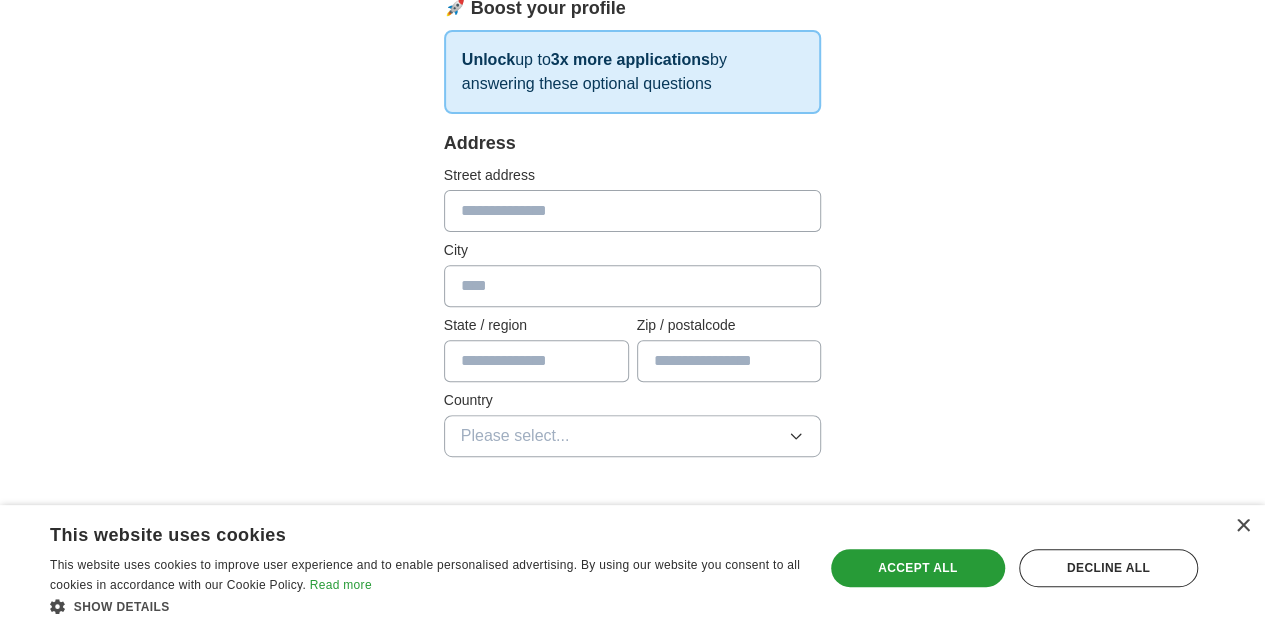 click at bounding box center (633, 211) 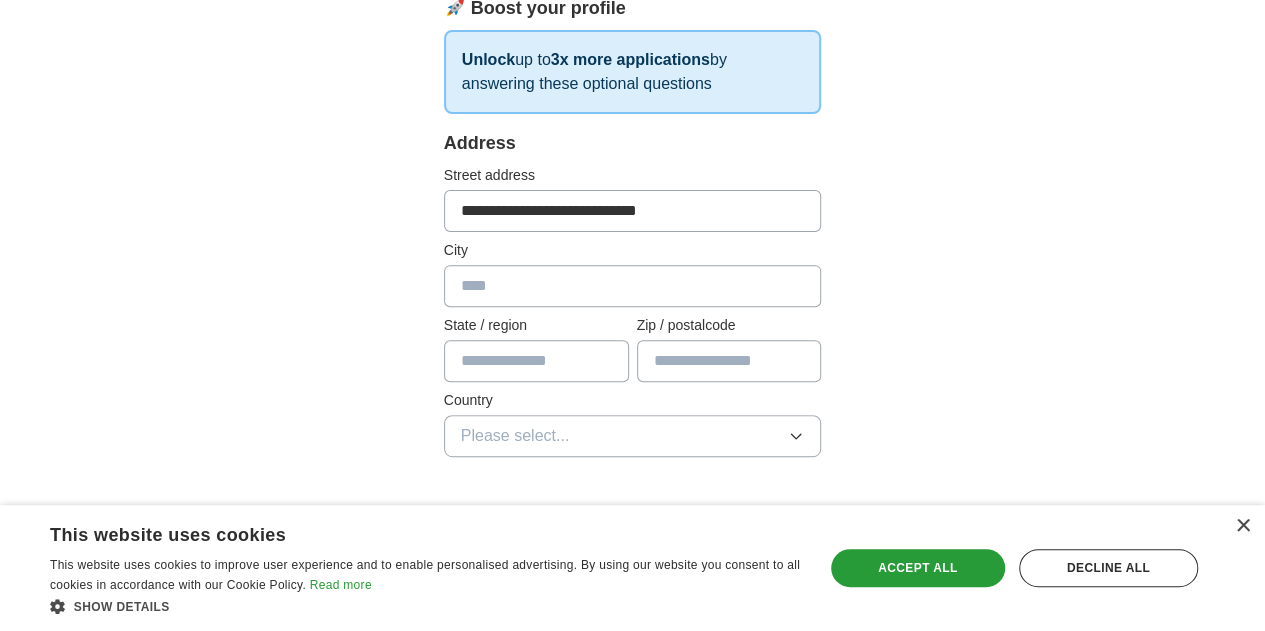 type on "******" 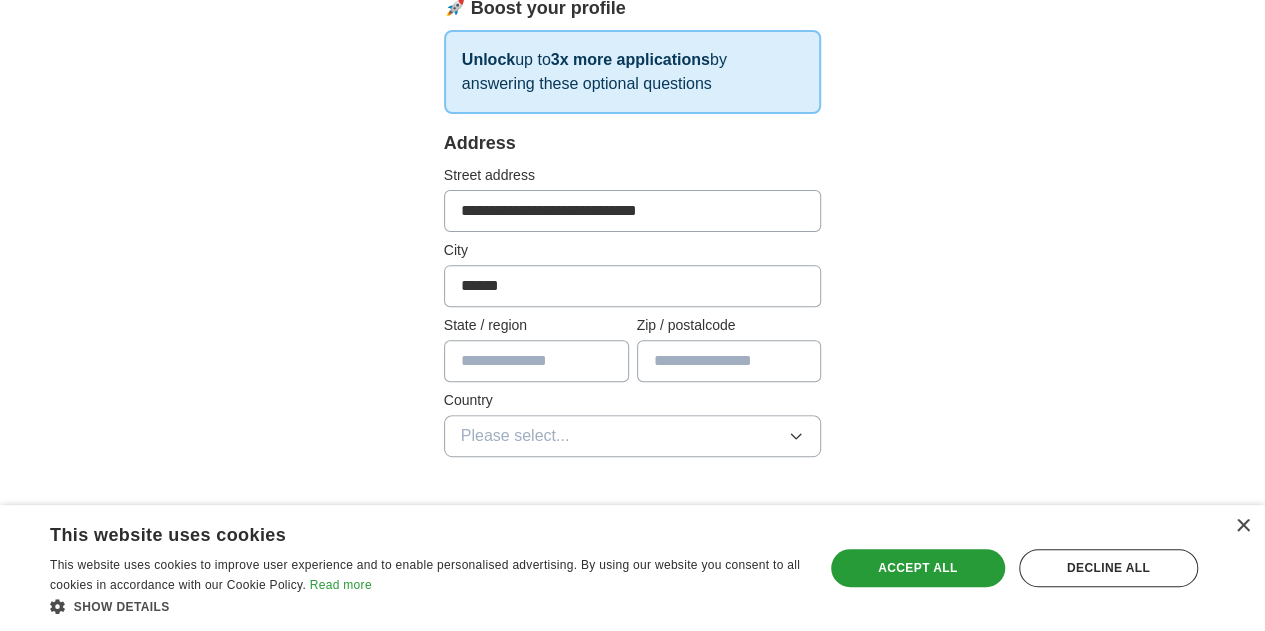 type on "**" 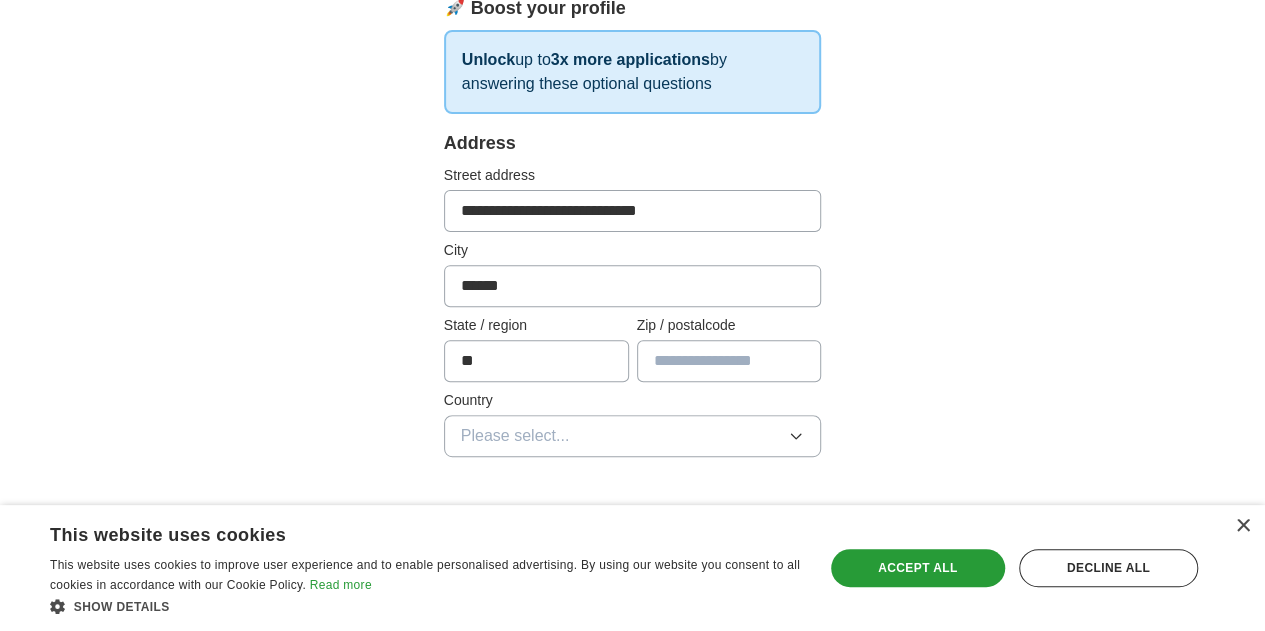 type on "*****" 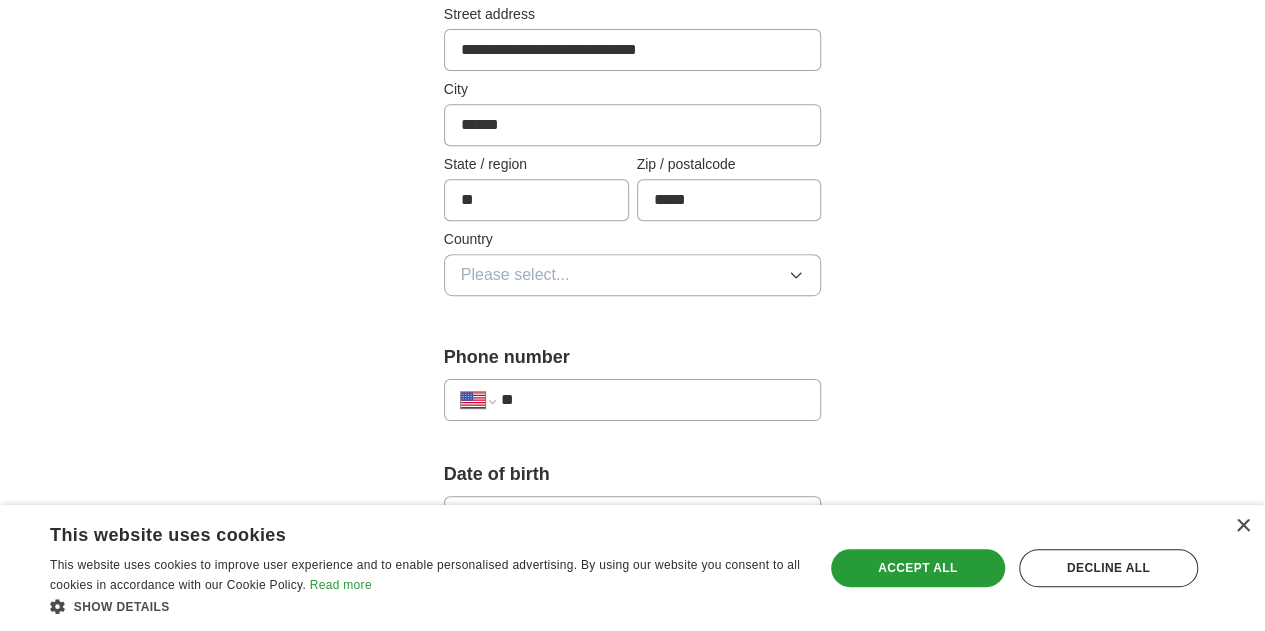 scroll, scrollTop: 532, scrollLeft: 0, axis: vertical 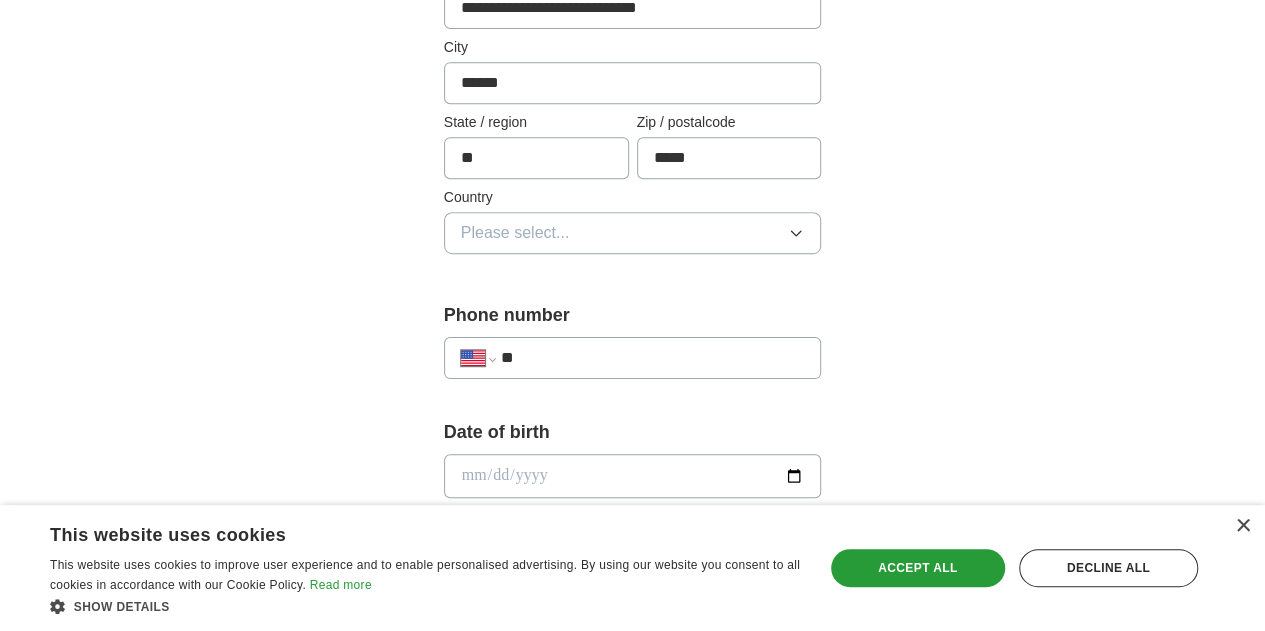 click on "Please select..." at bounding box center [633, 233] 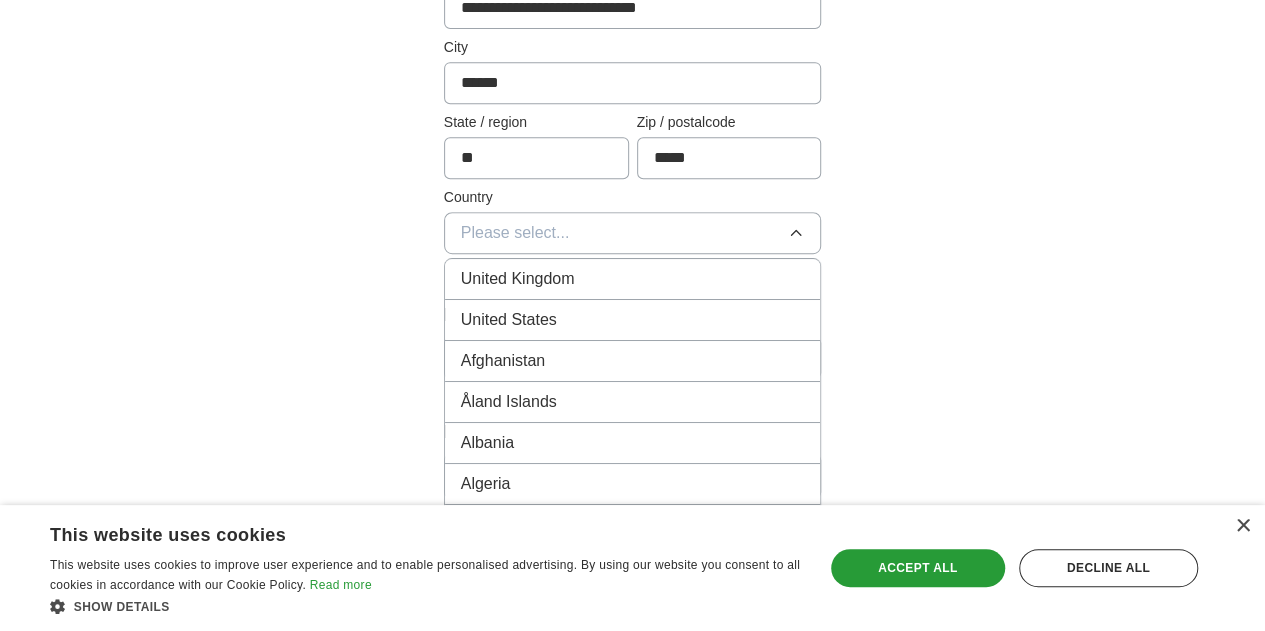 click on "United States" at bounding box center (633, 320) 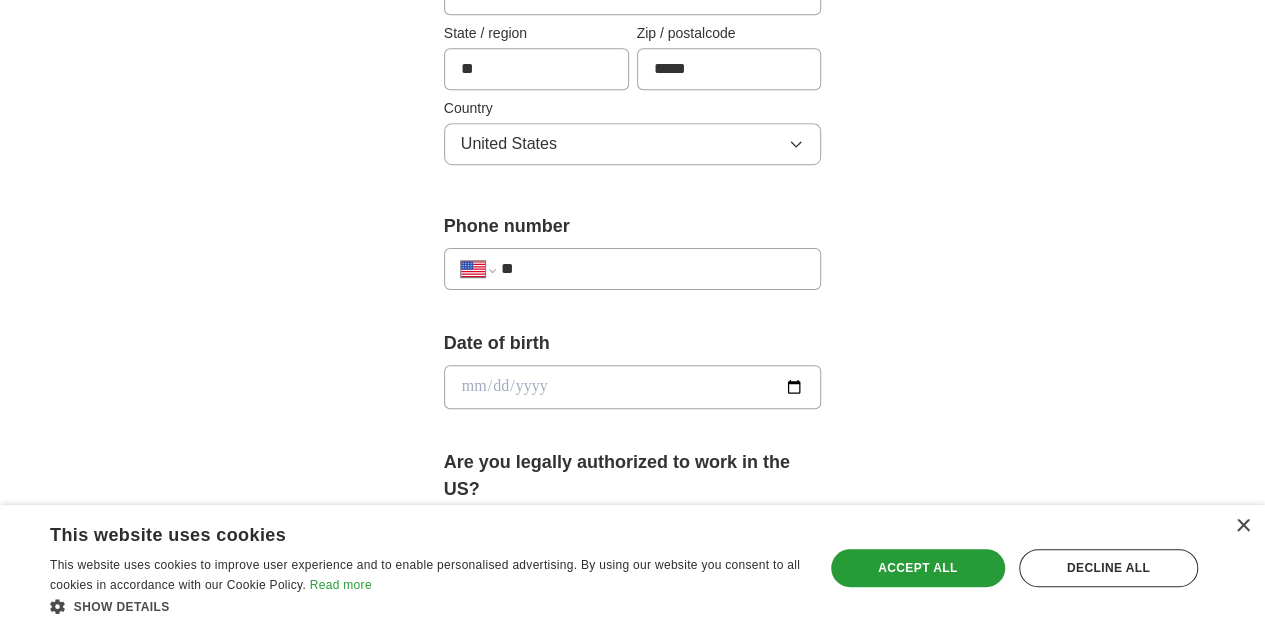 scroll, scrollTop: 626, scrollLeft: 0, axis: vertical 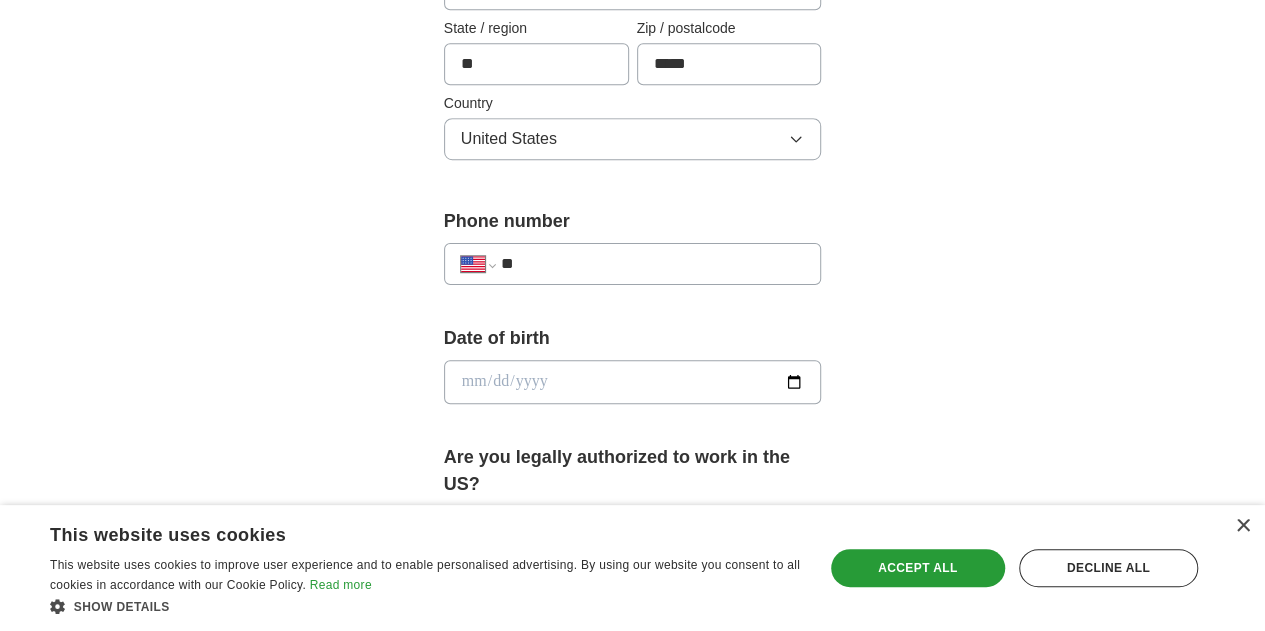 click on "**" at bounding box center (653, 264) 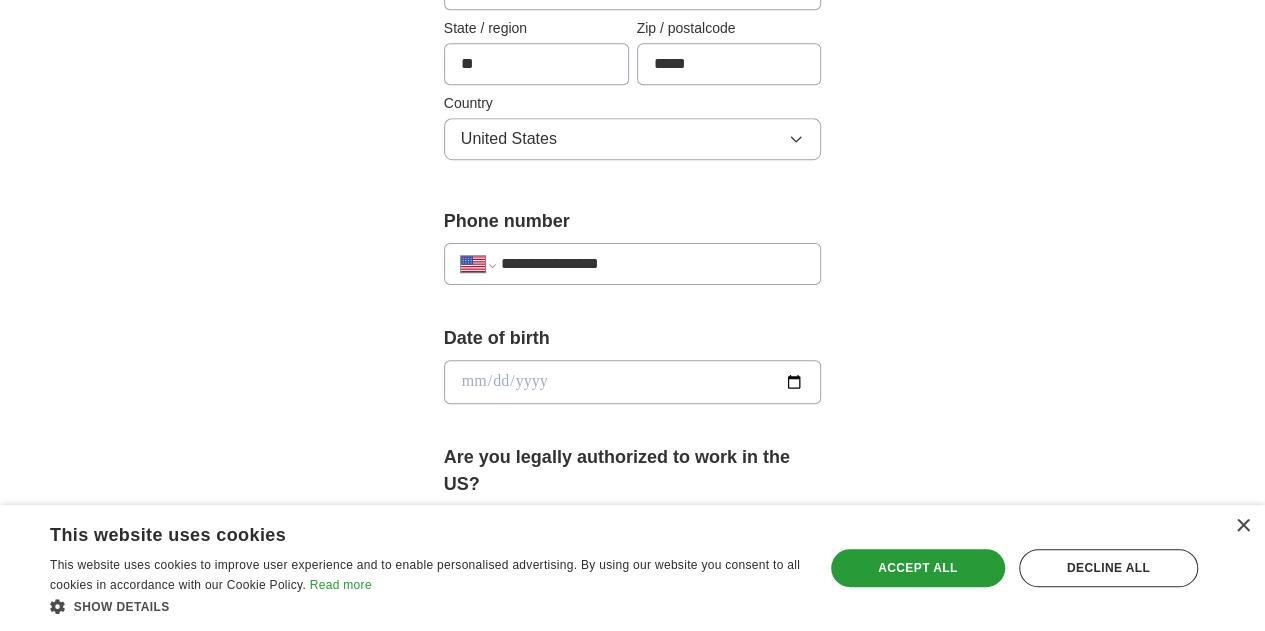 click on "**********" at bounding box center (653, 264) 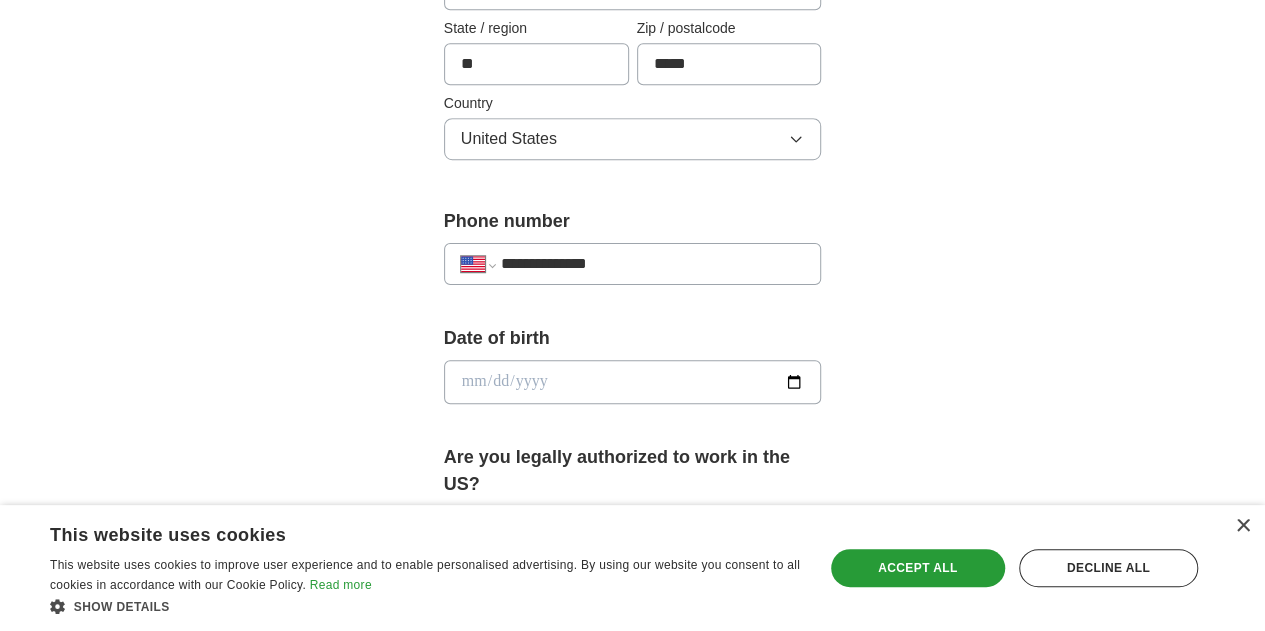 select on "**" 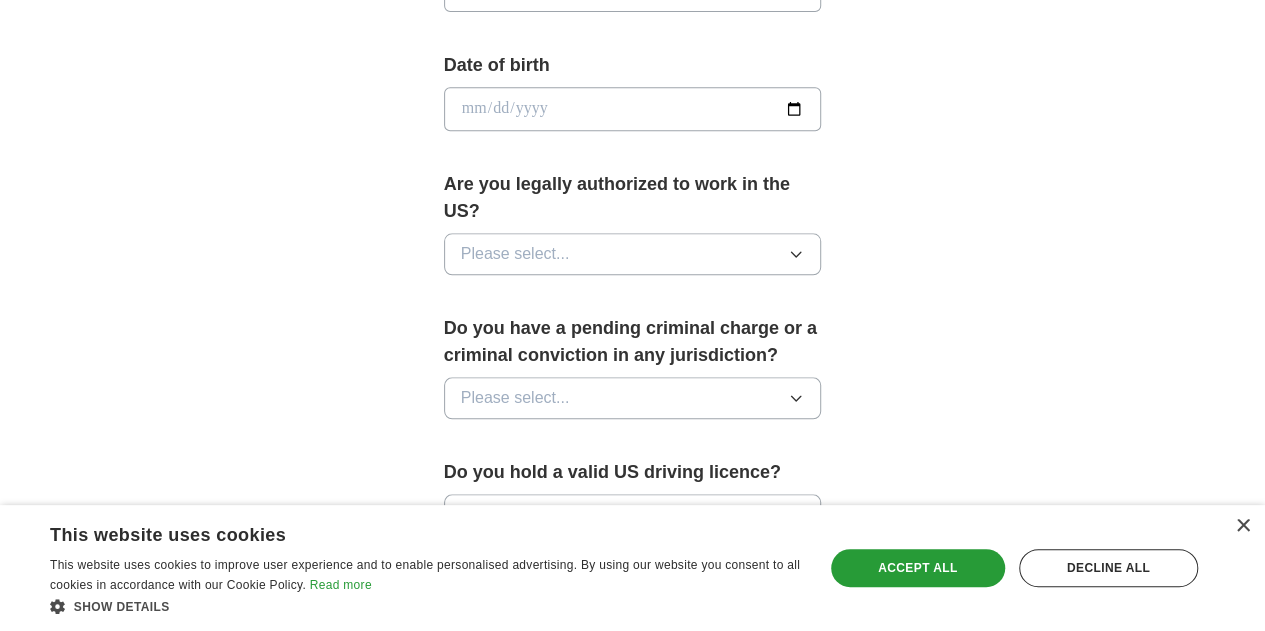 scroll, scrollTop: 898, scrollLeft: 0, axis: vertical 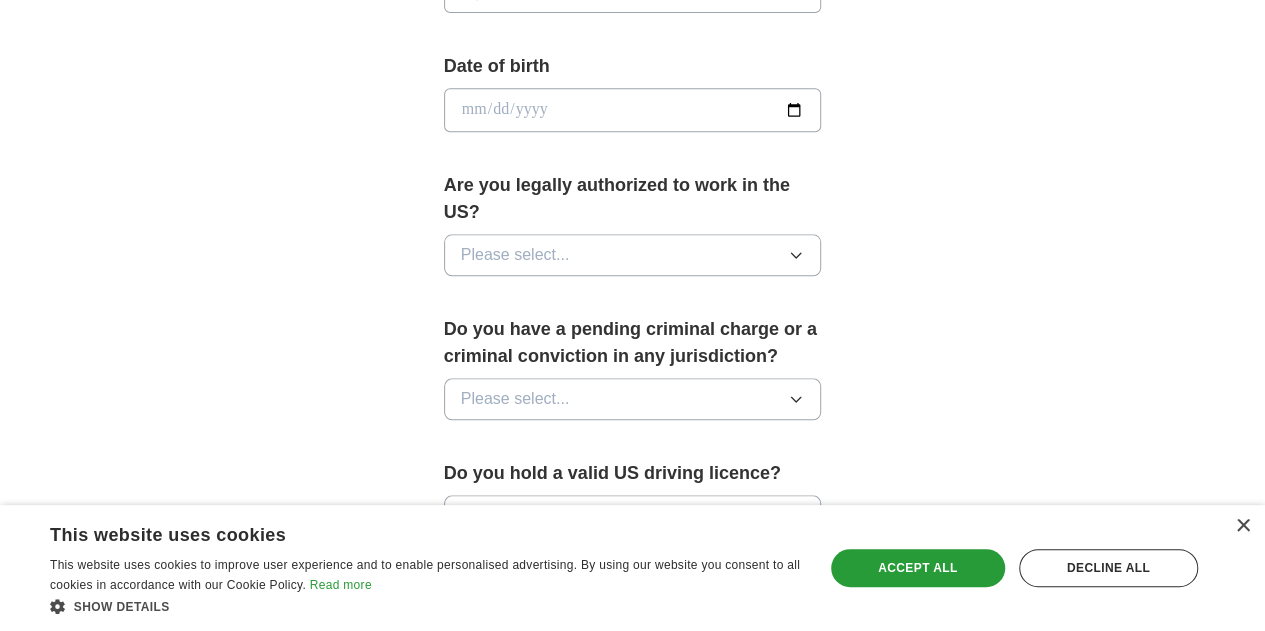type on "**********" 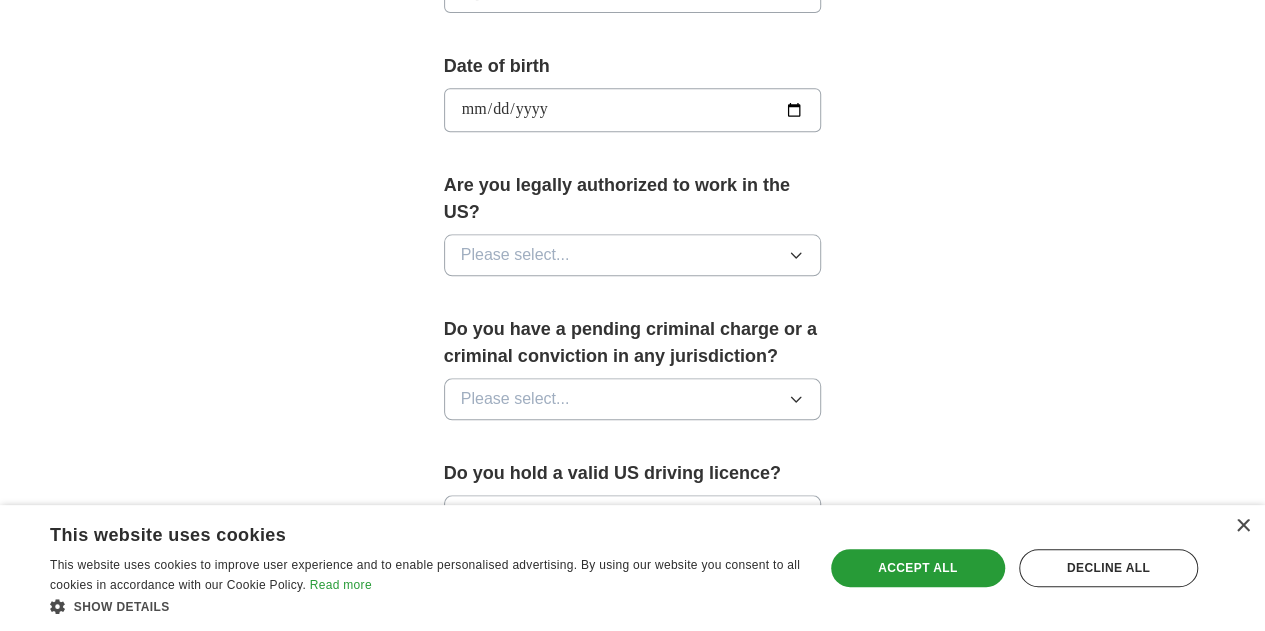 scroll, scrollTop: 866, scrollLeft: 0, axis: vertical 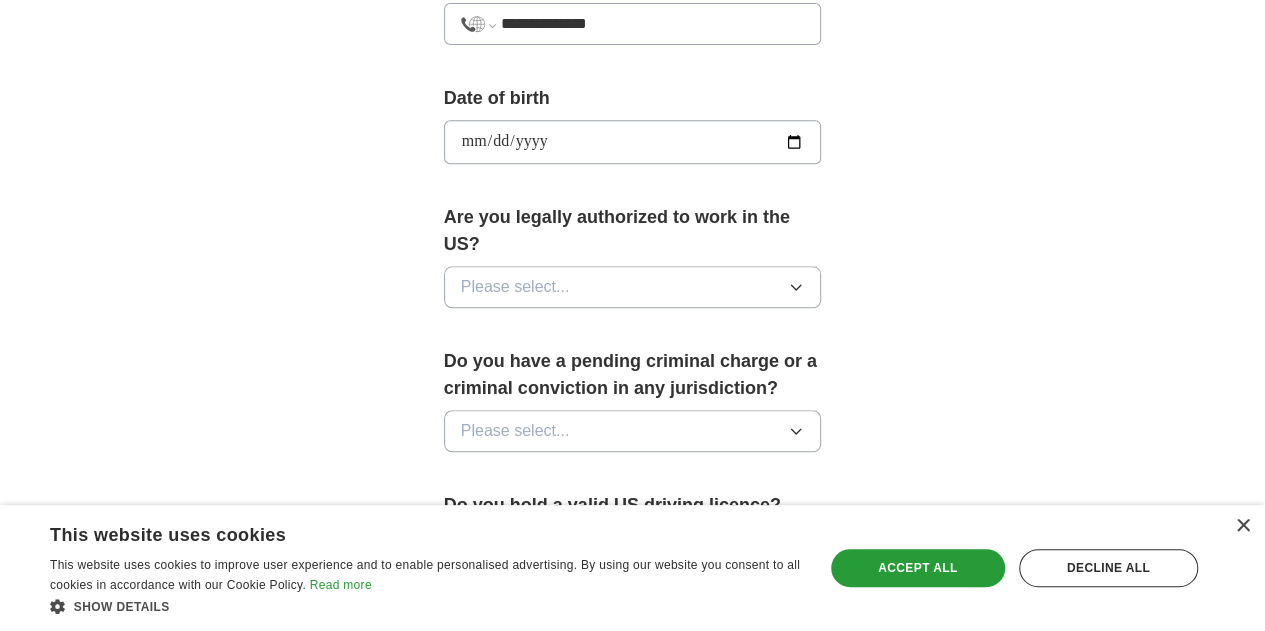 click on "Please select..." at bounding box center [633, 287] 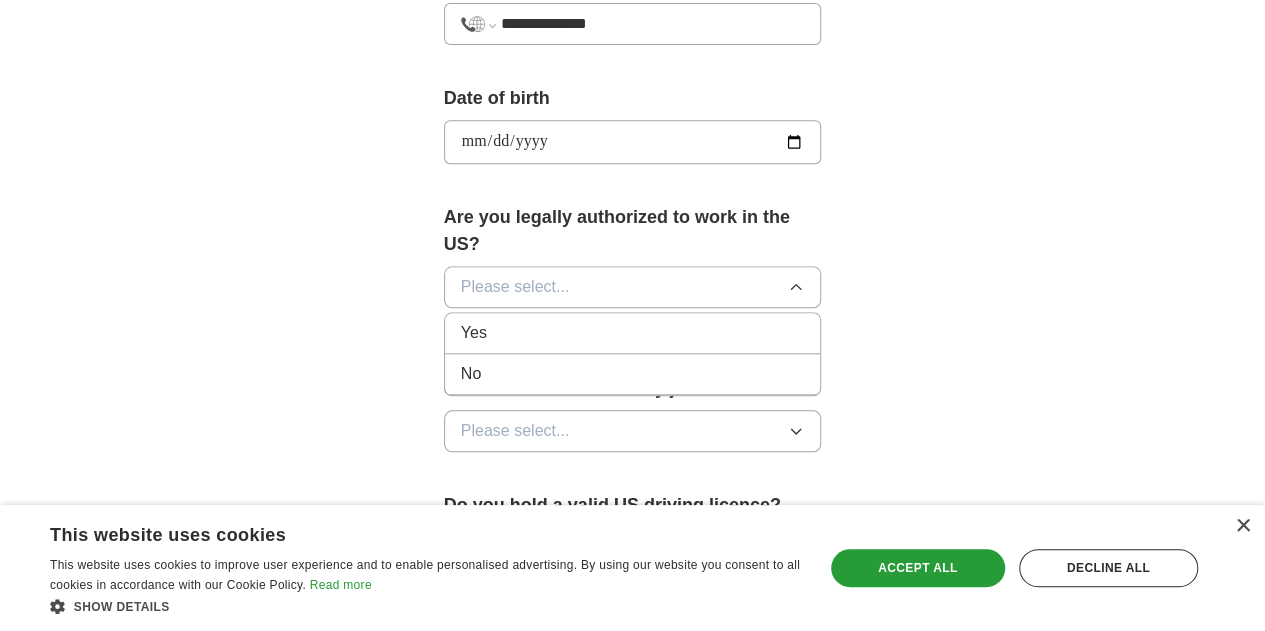 click on "Yes" at bounding box center (633, 333) 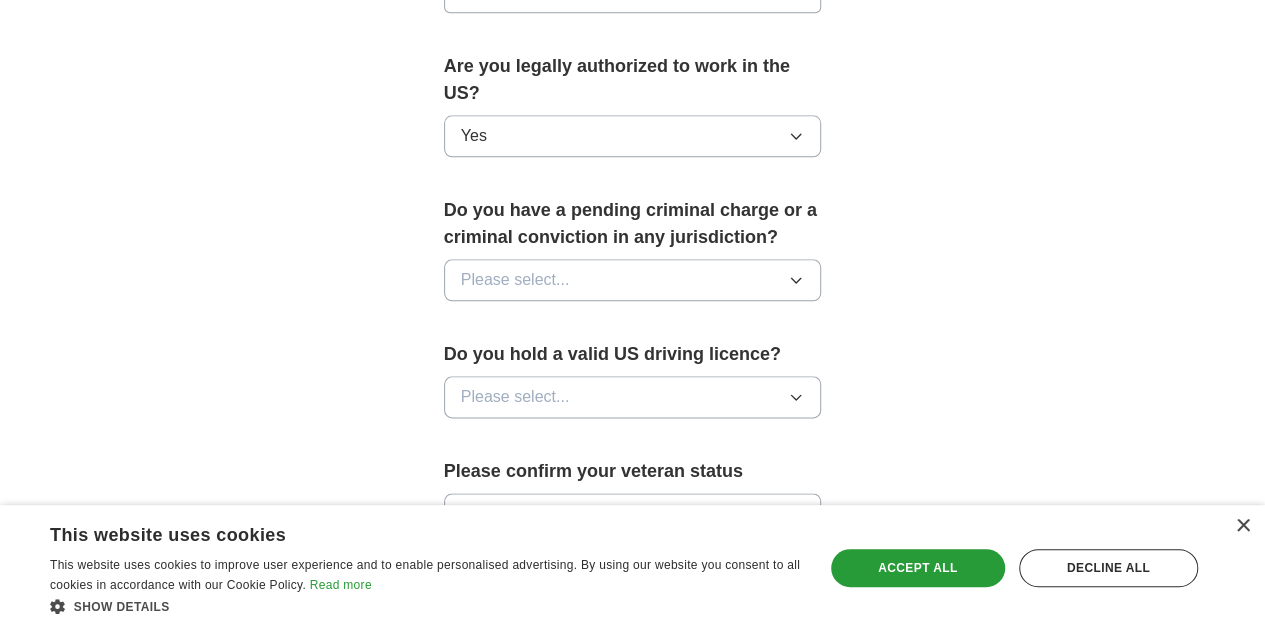 scroll, scrollTop: 1026, scrollLeft: 0, axis: vertical 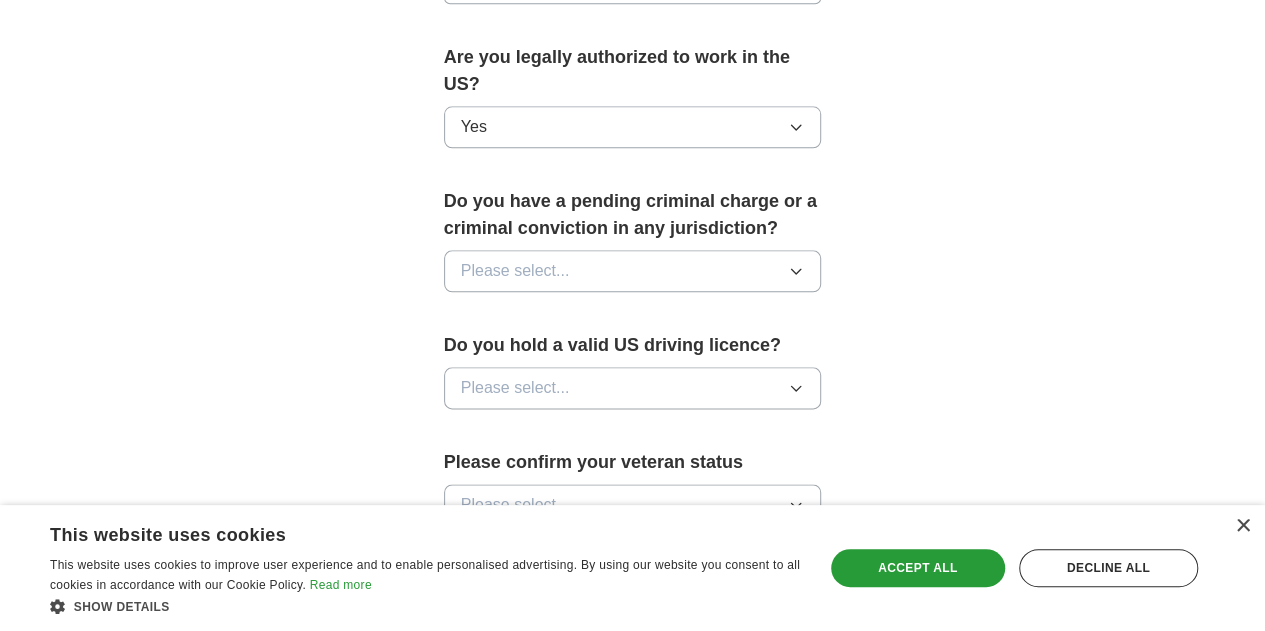click on "Please select..." at bounding box center [633, 271] 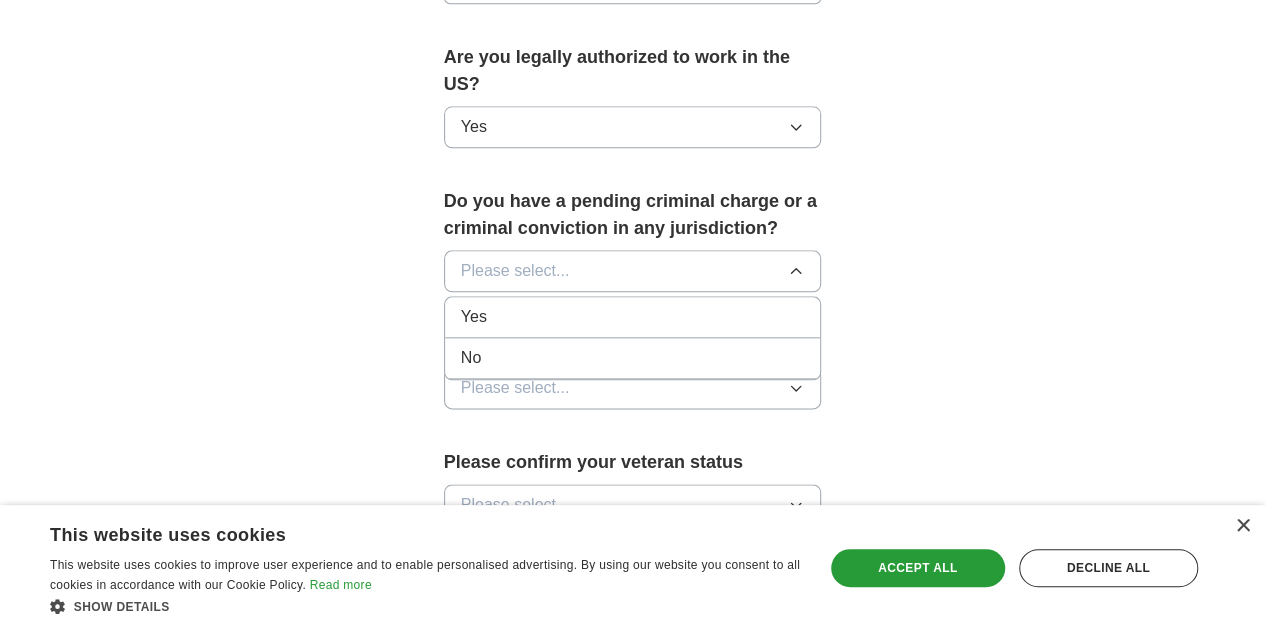 click on "No" at bounding box center (633, 358) 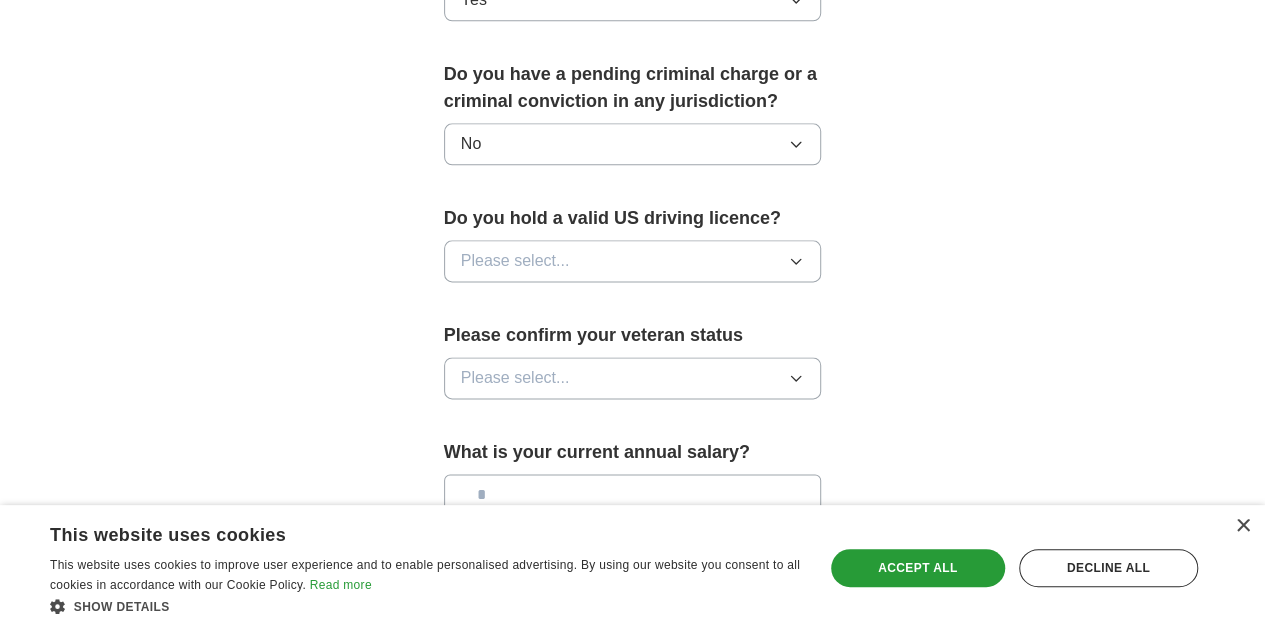 scroll, scrollTop: 1156, scrollLeft: 0, axis: vertical 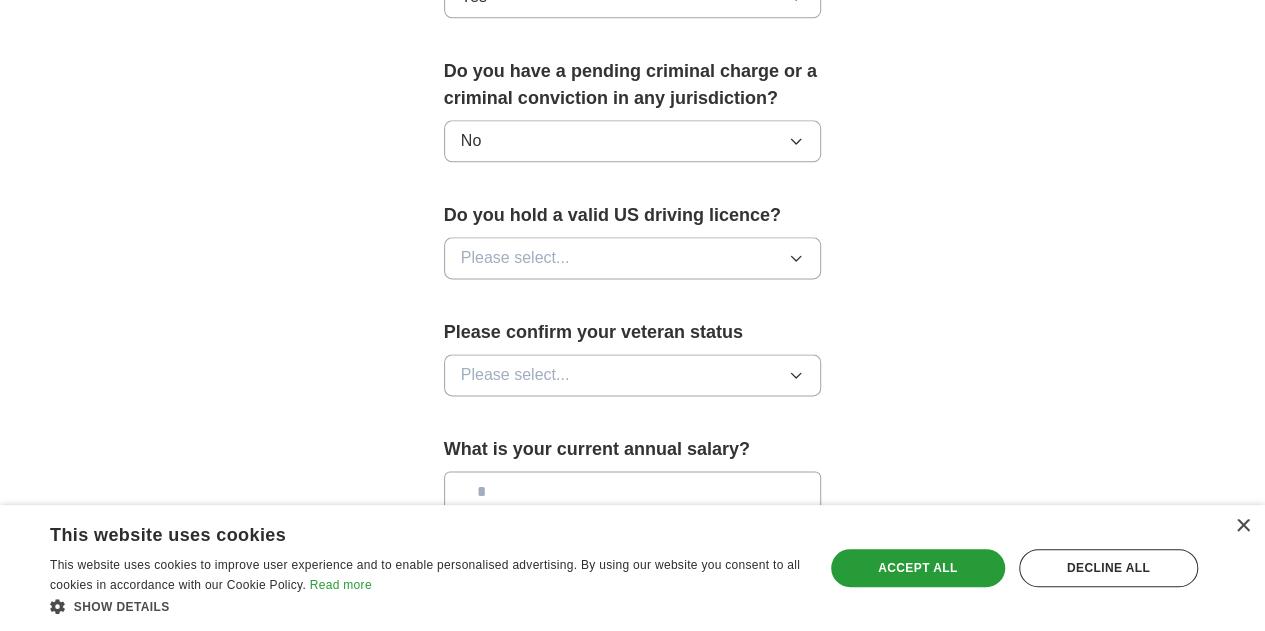 click on "Please select..." at bounding box center (633, 258) 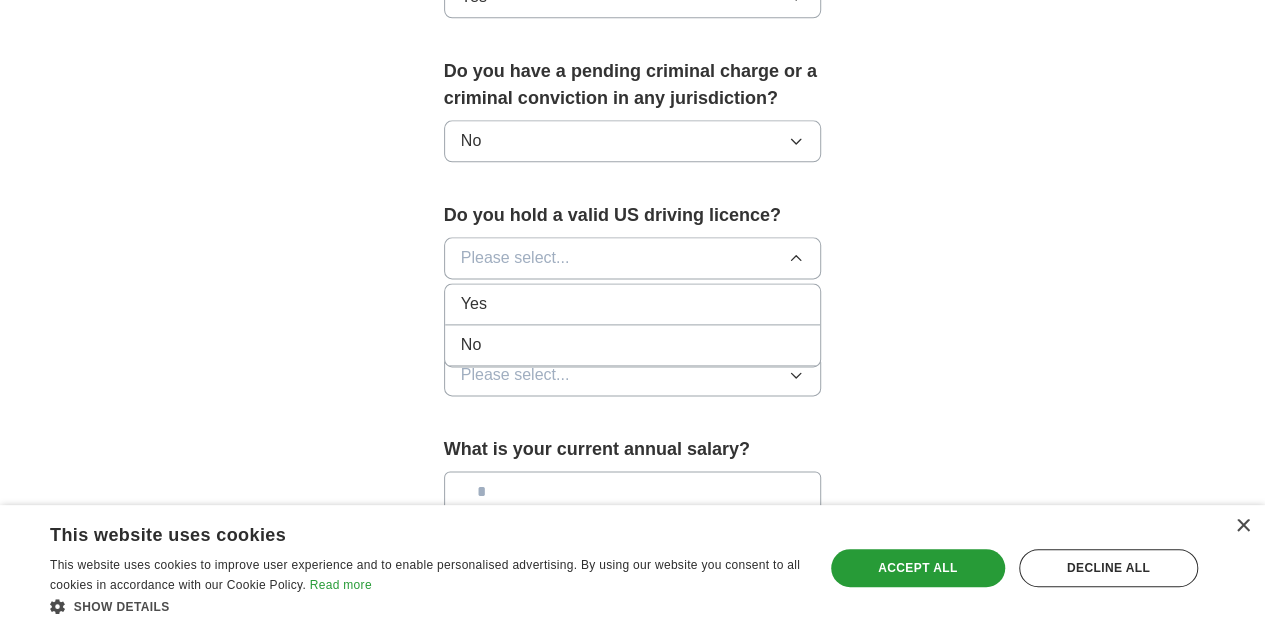 click on "No" at bounding box center (633, 345) 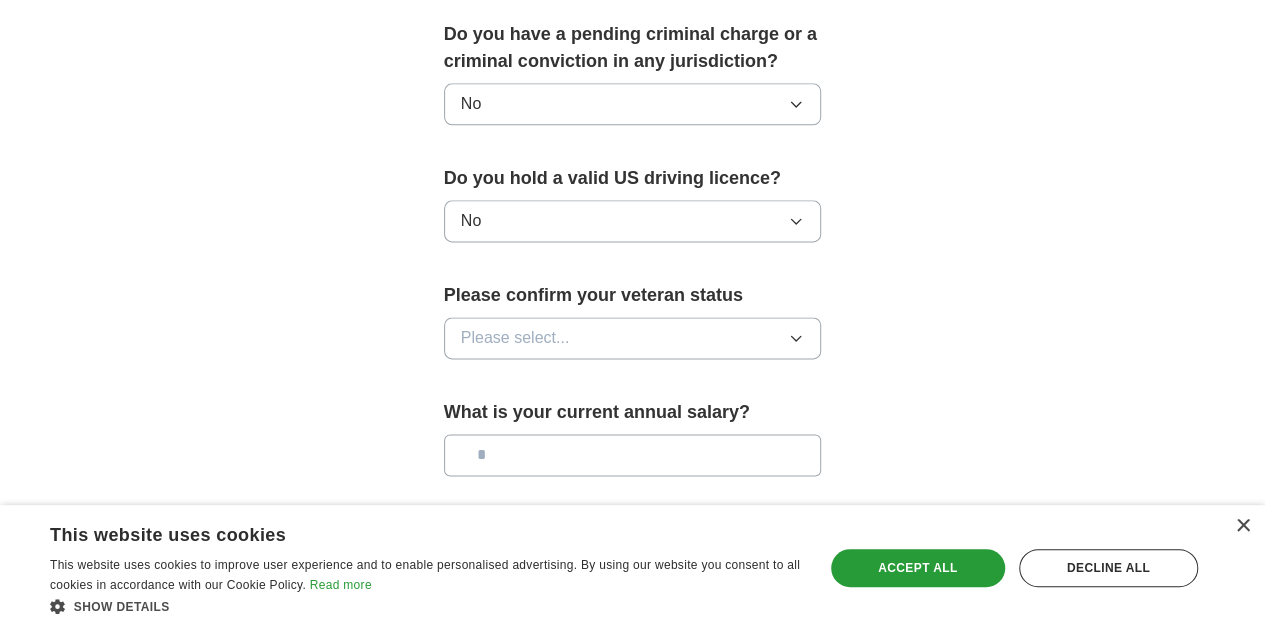 scroll, scrollTop: 1194, scrollLeft: 0, axis: vertical 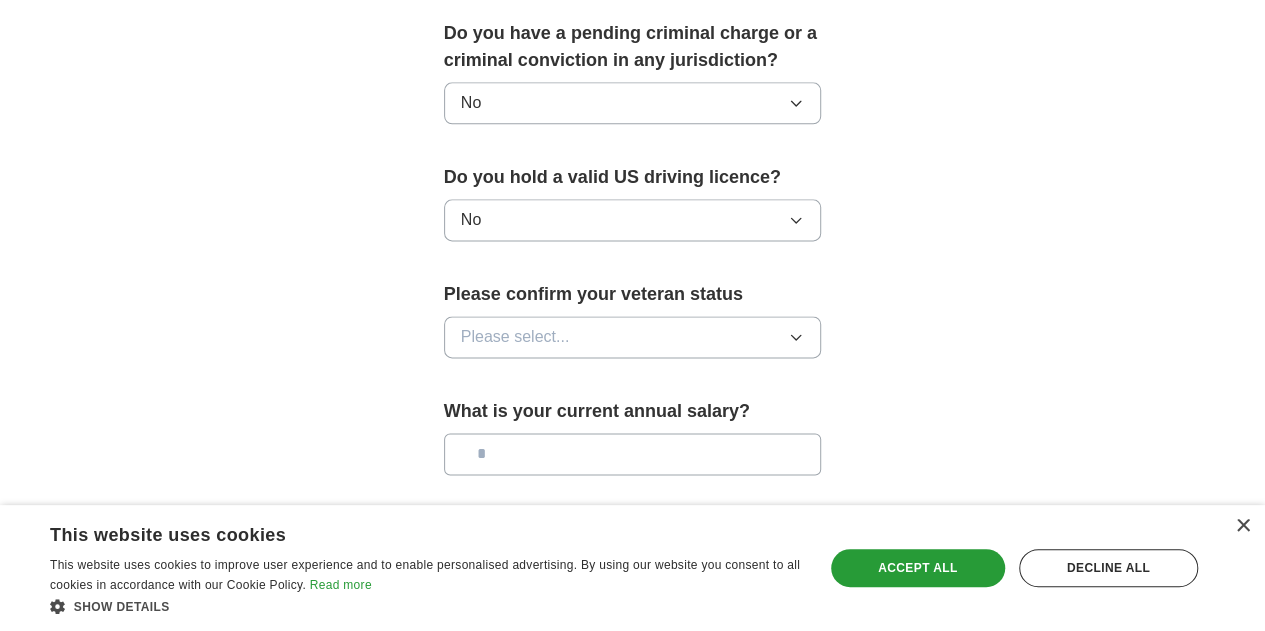 click on "Please select..." at bounding box center (633, 337) 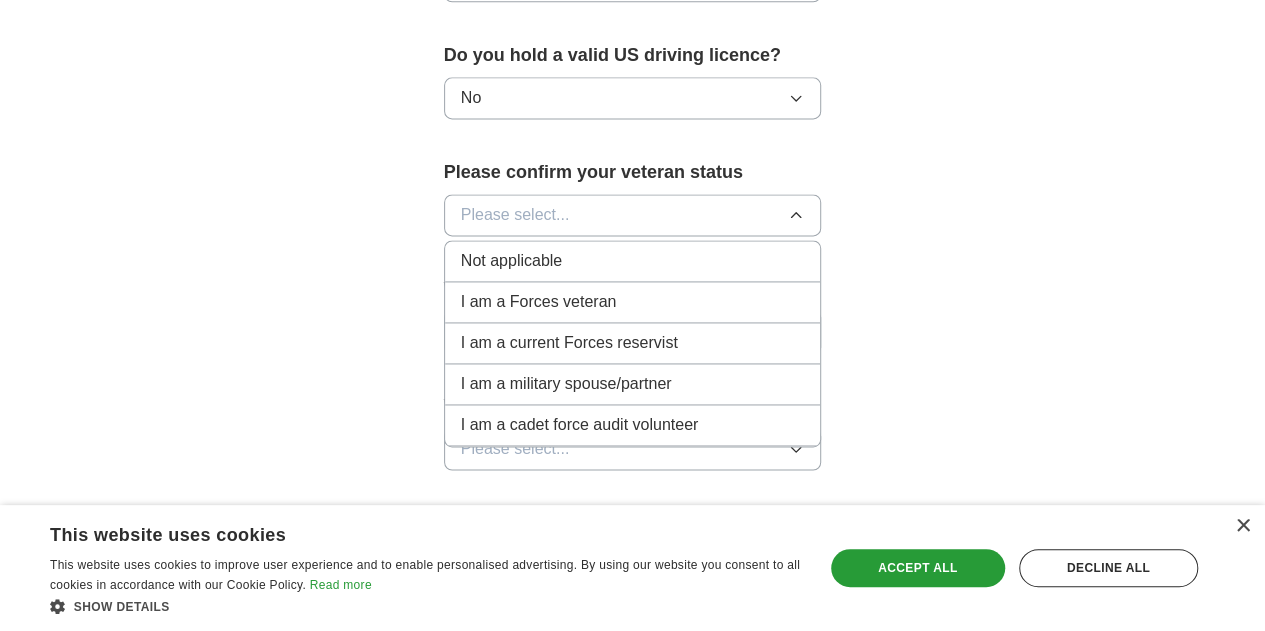 scroll, scrollTop: 1317, scrollLeft: 0, axis: vertical 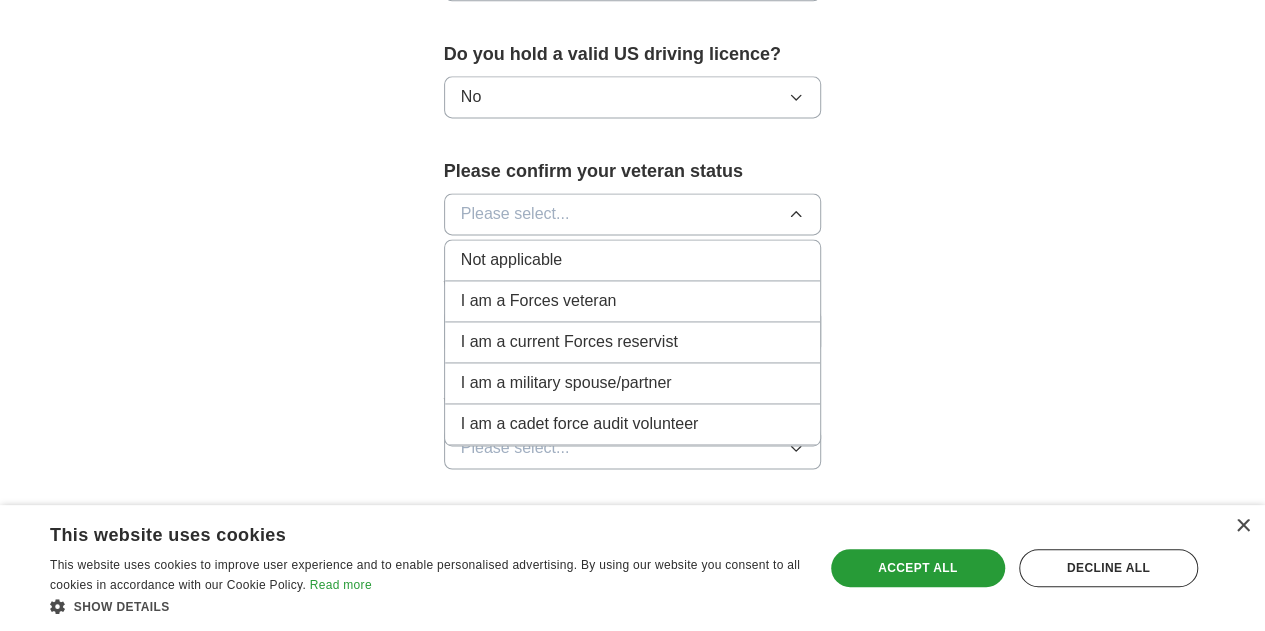click on "Not applicable" at bounding box center [511, 260] 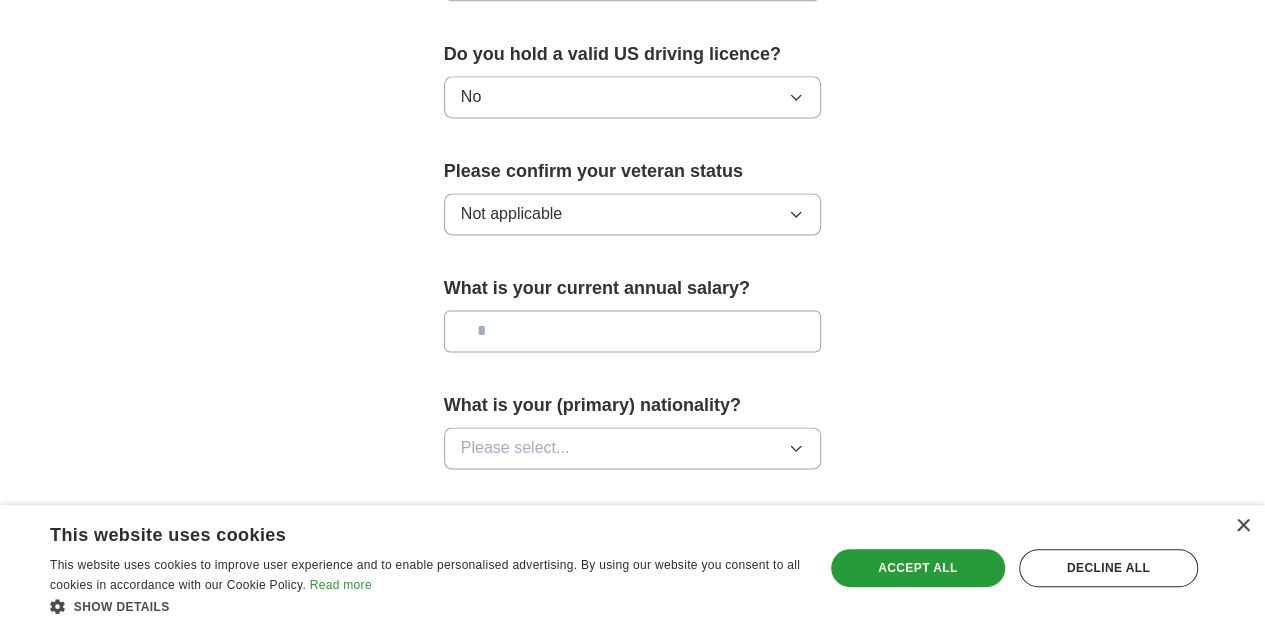 click at bounding box center [633, 331] 